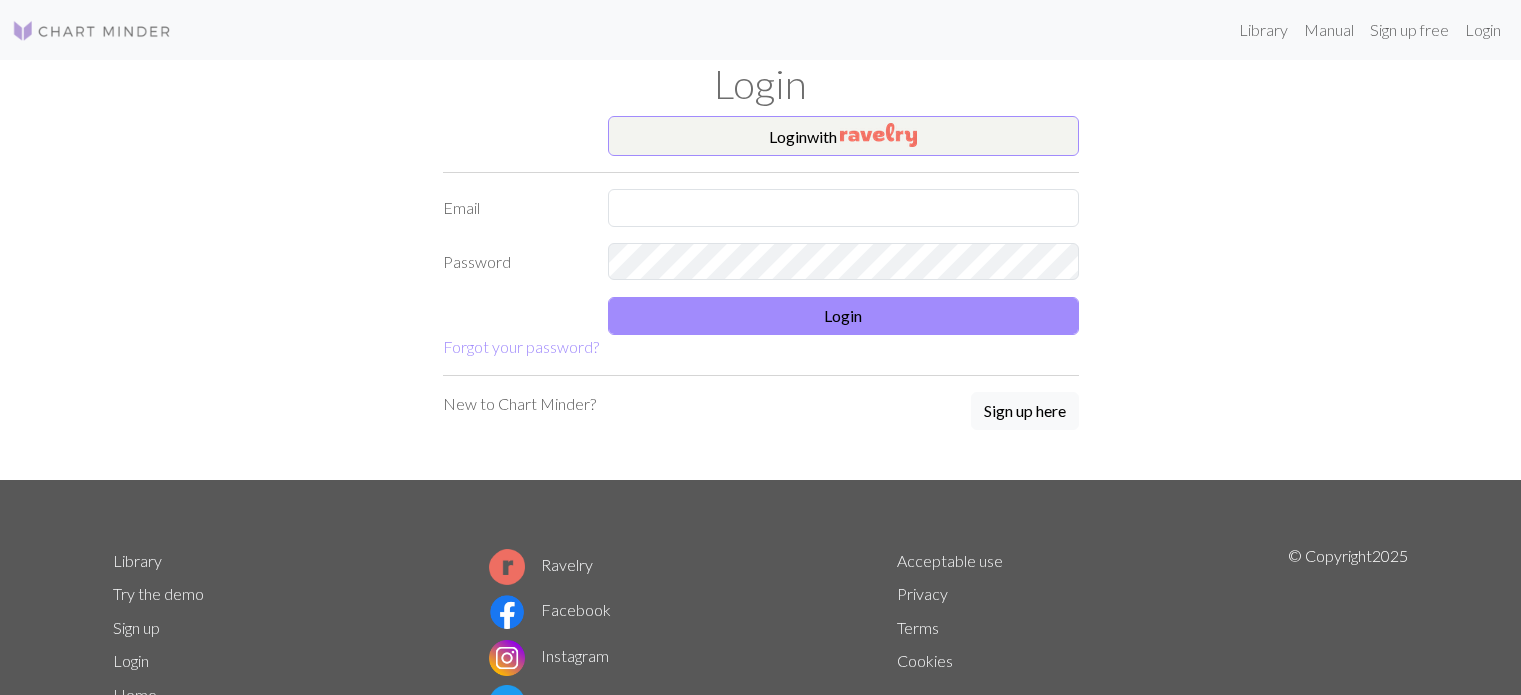 scroll, scrollTop: 0, scrollLeft: 0, axis: both 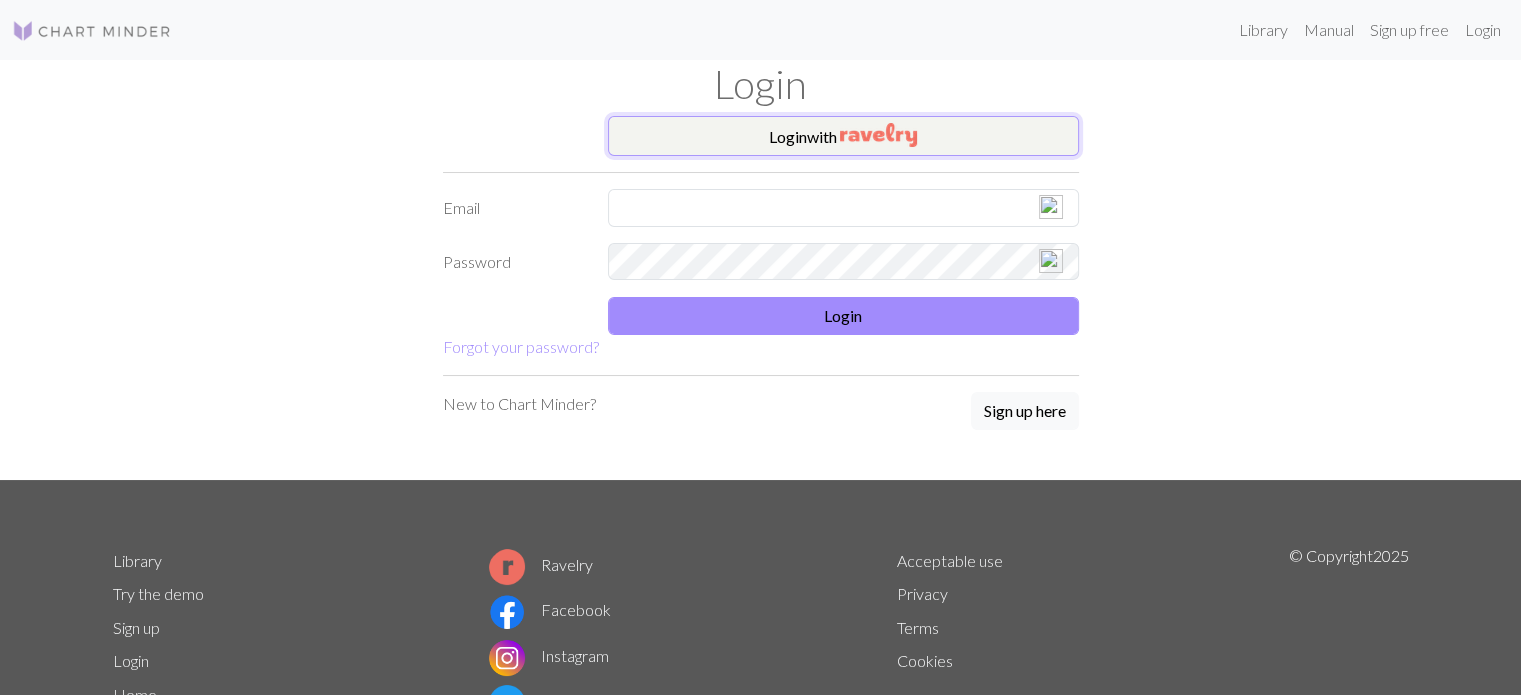 click on "Login  with" at bounding box center (843, 136) 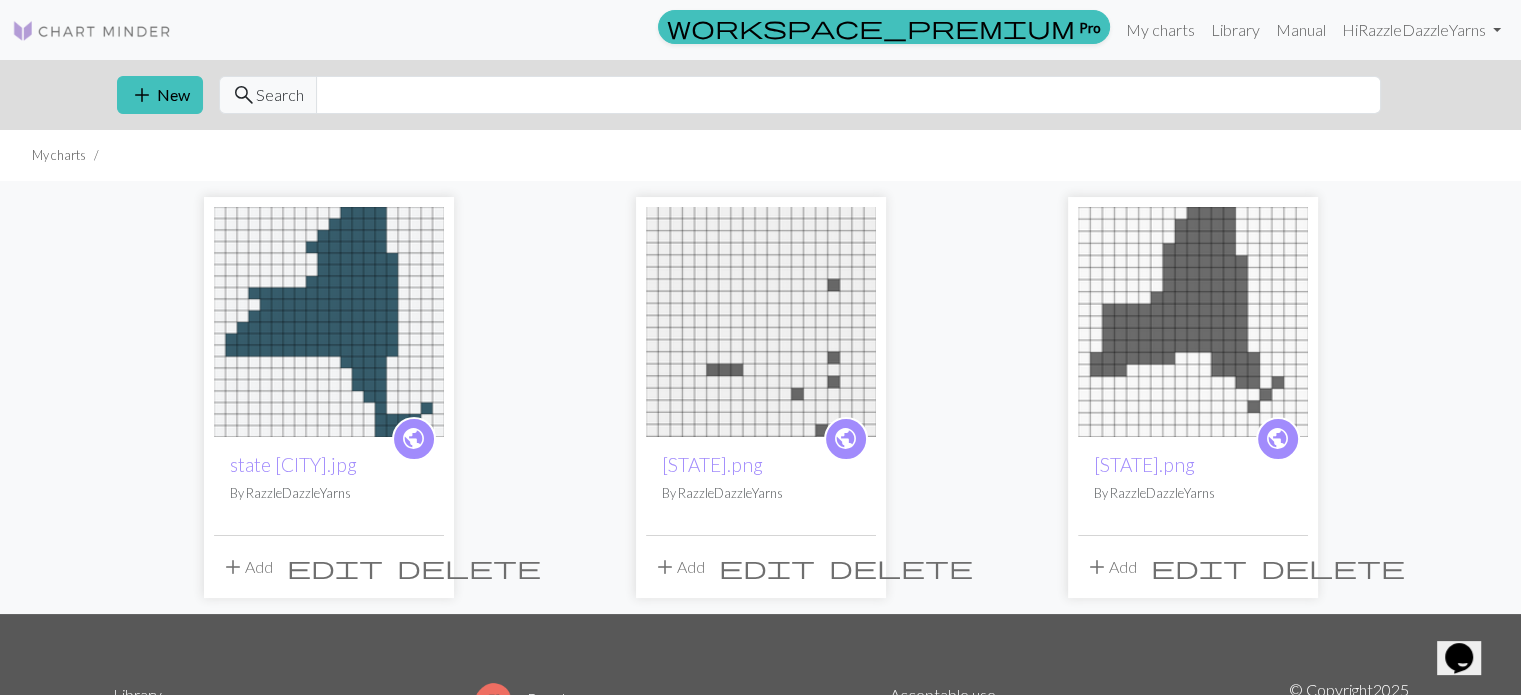 click on "delete" at bounding box center [901, 567] 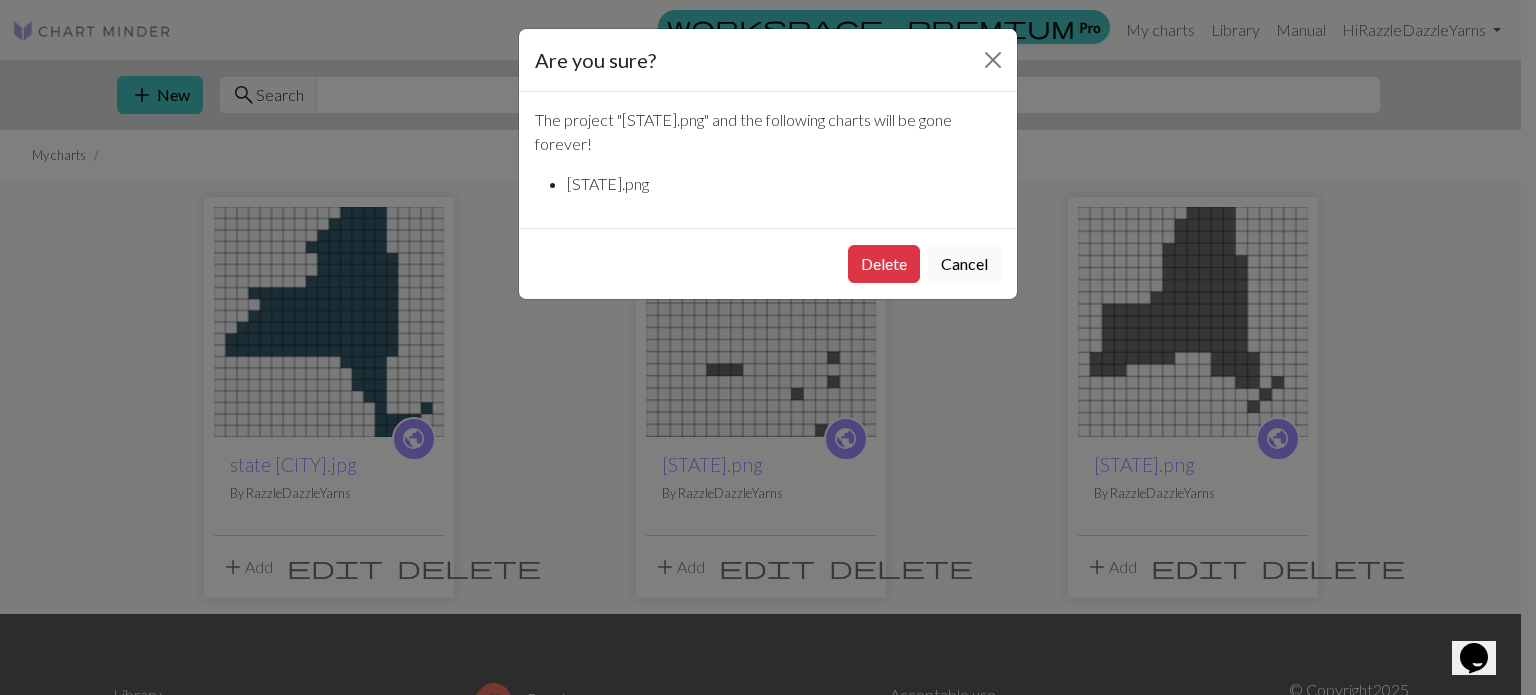 click on "Delete Cancel" at bounding box center (768, 263) 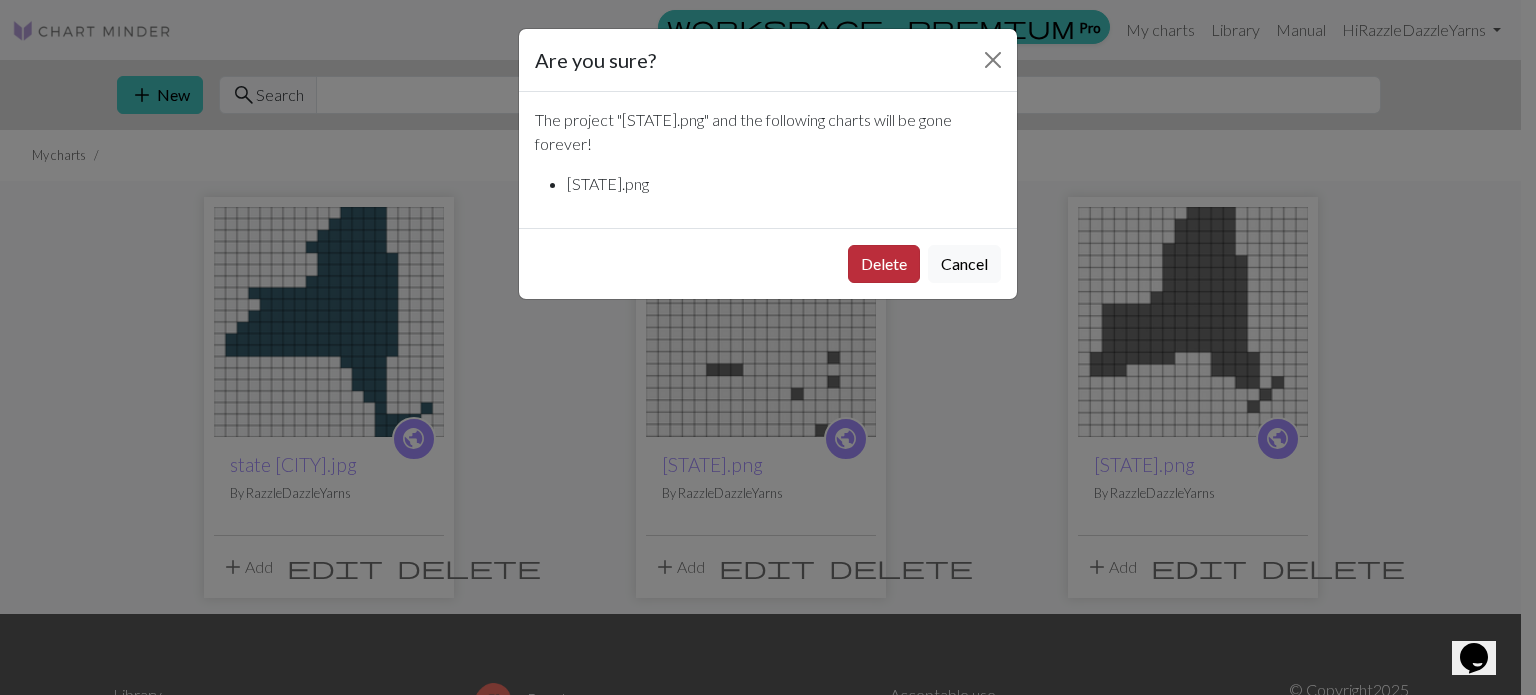 click on "Delete" at bounding box center [884, 264] 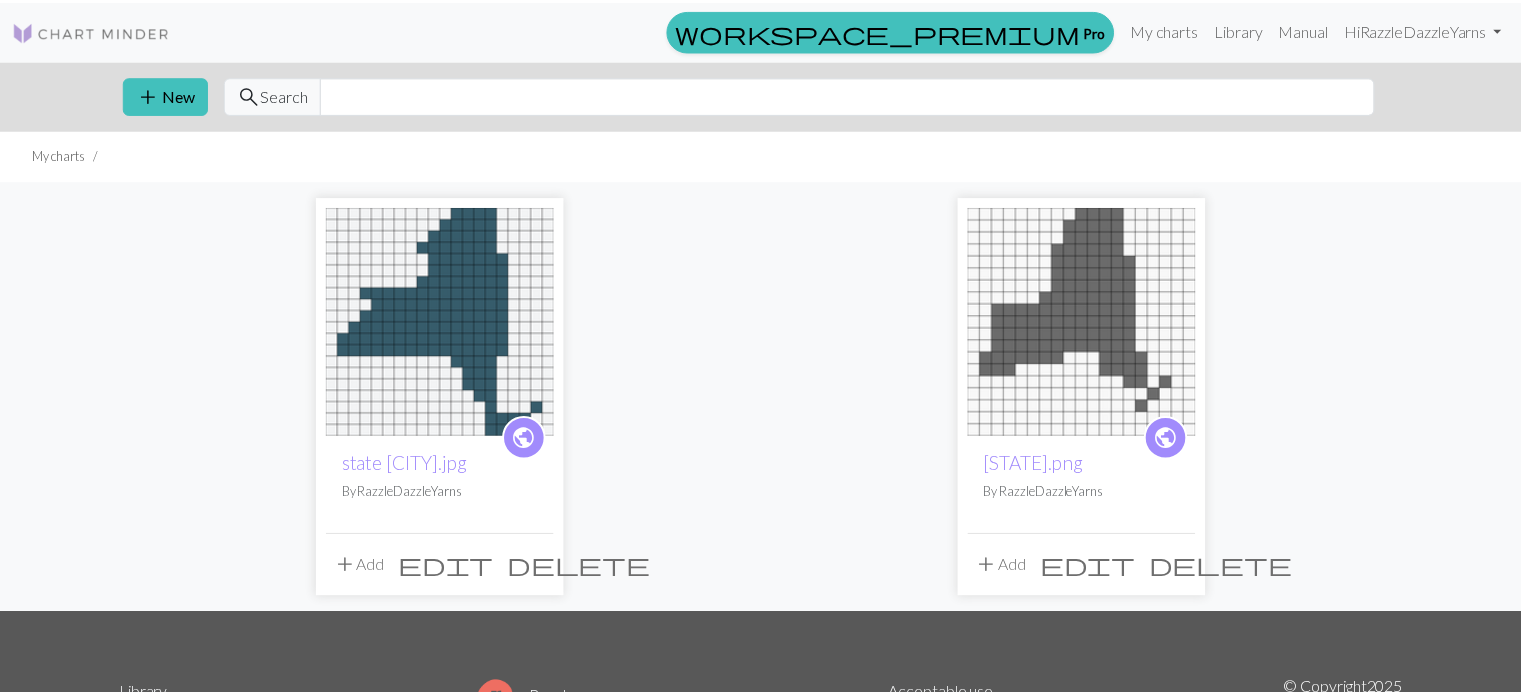 scroll, scrollTop: 0, scrollLeft: 0, axis: both 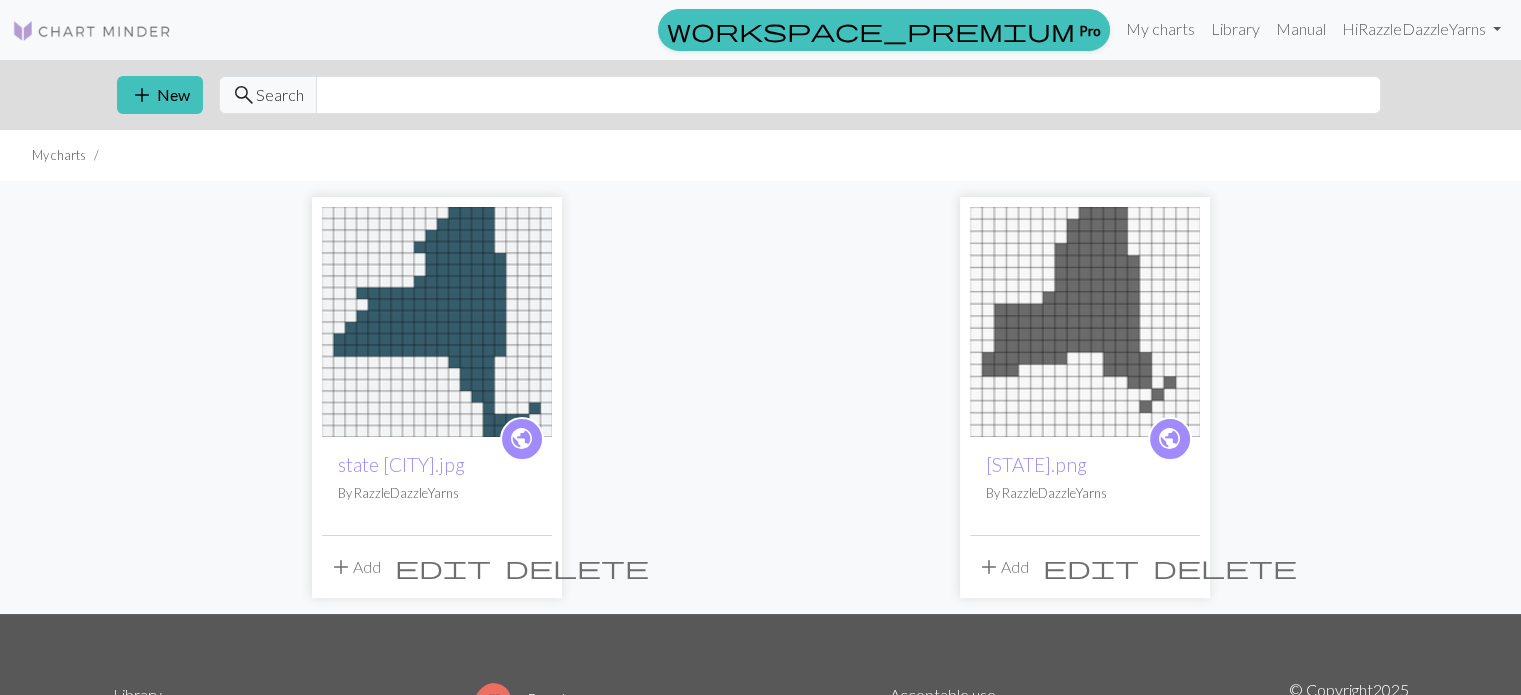 click on "delete" at bounding box center (1225, 567) 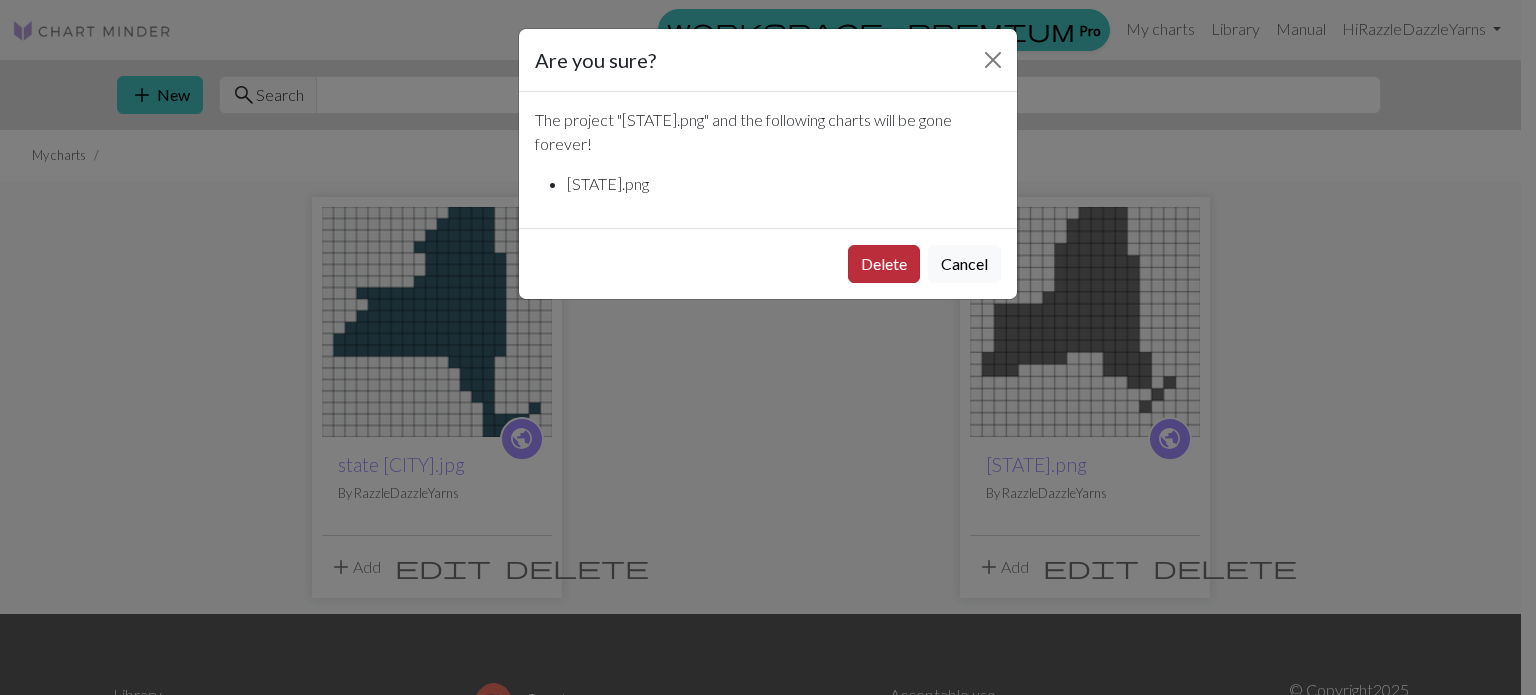 click on "Delete" at bounding box center [884, 264] 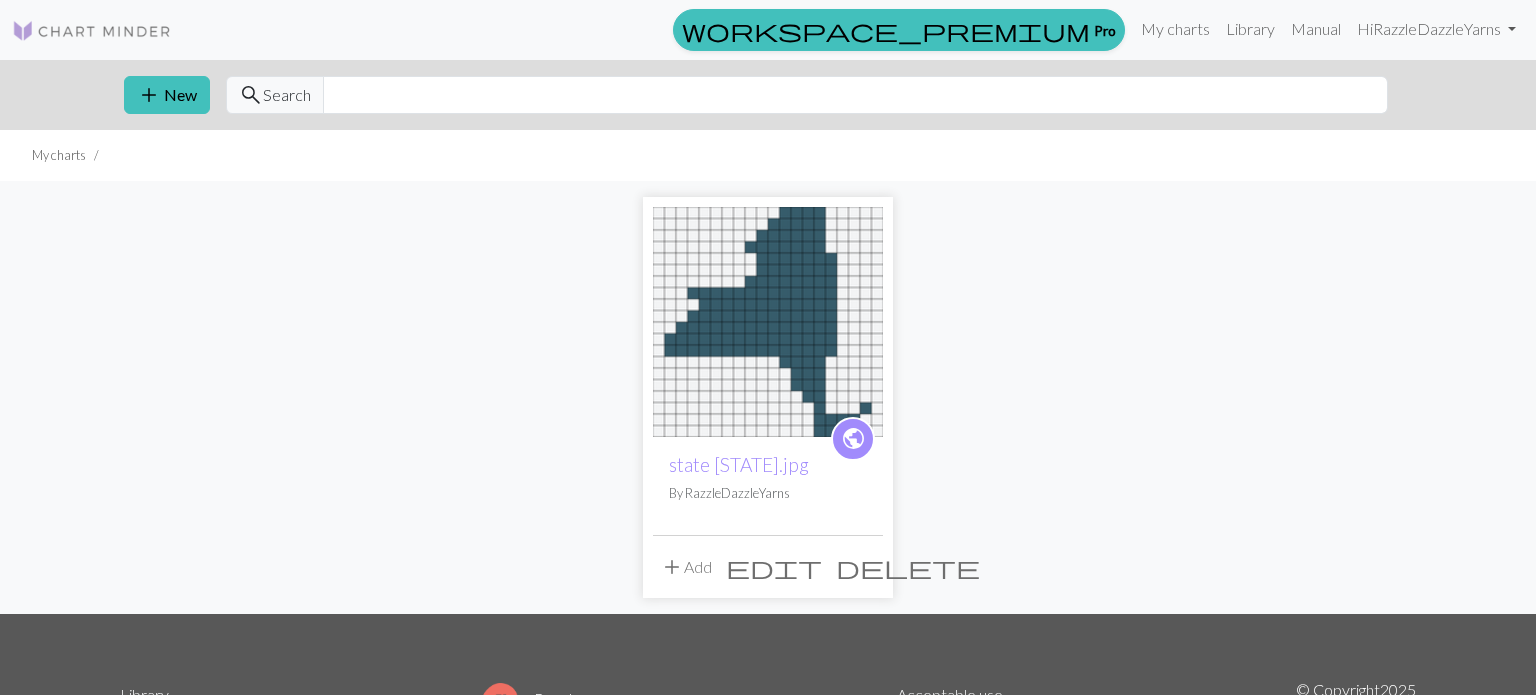 scroll, scrollTop: 0, scrollLeft: 0, axis: both 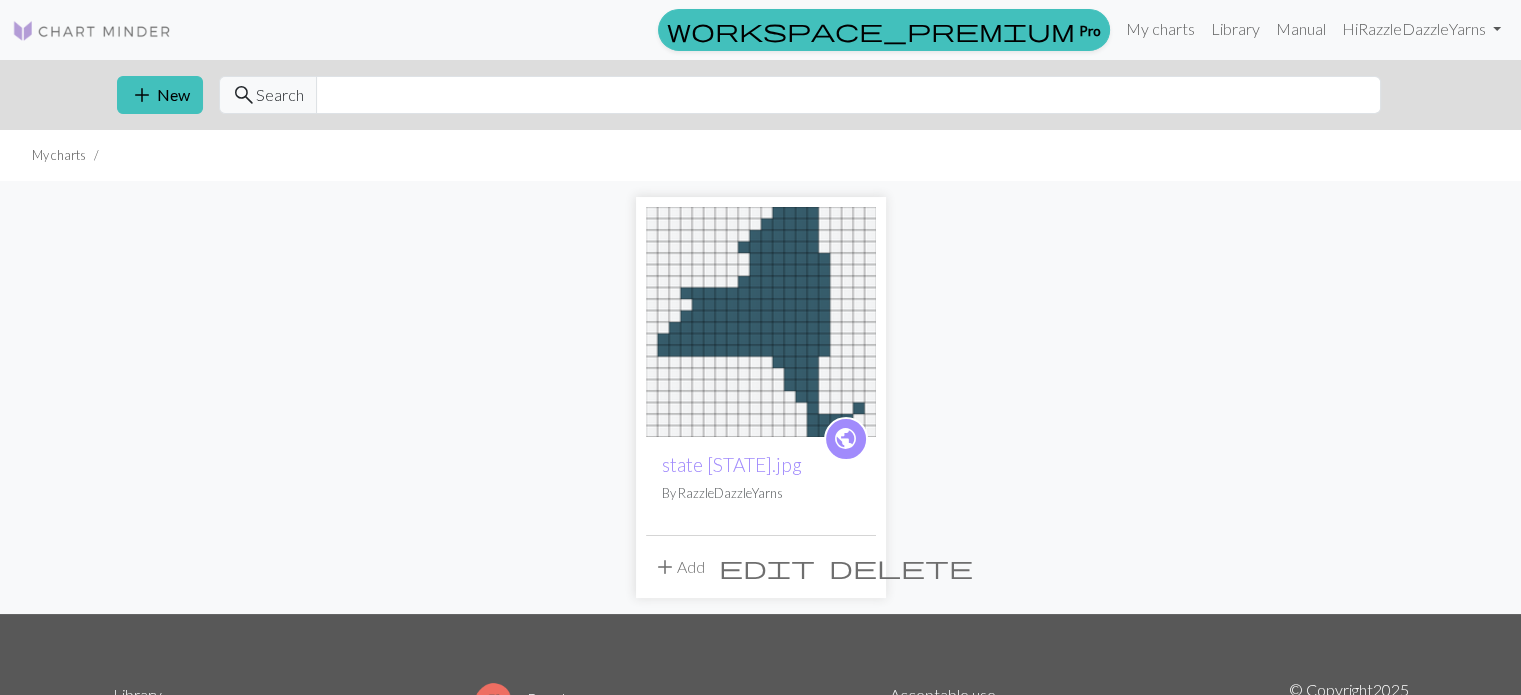 click at bounding box center (761, 322) 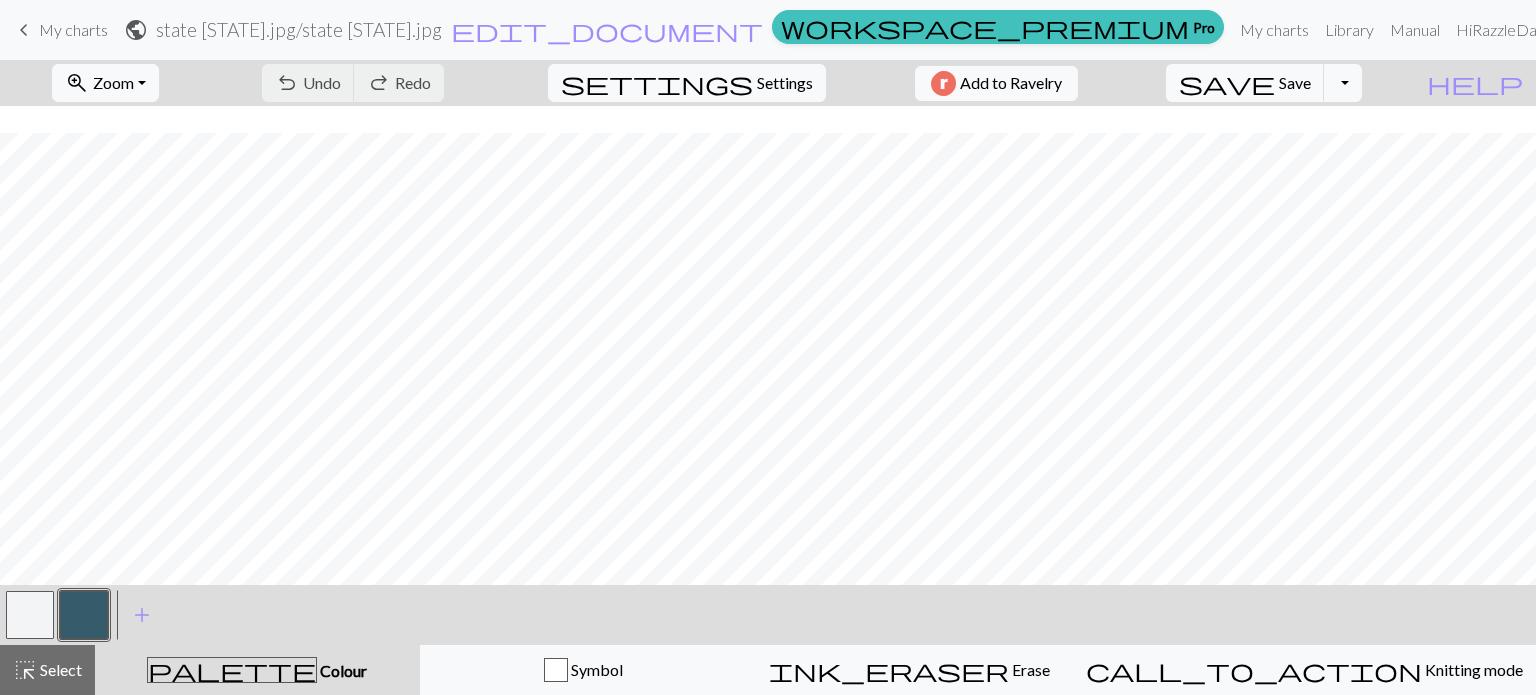 scroll, scrollTop: 145, scrollLeft: 0, axis: vertical 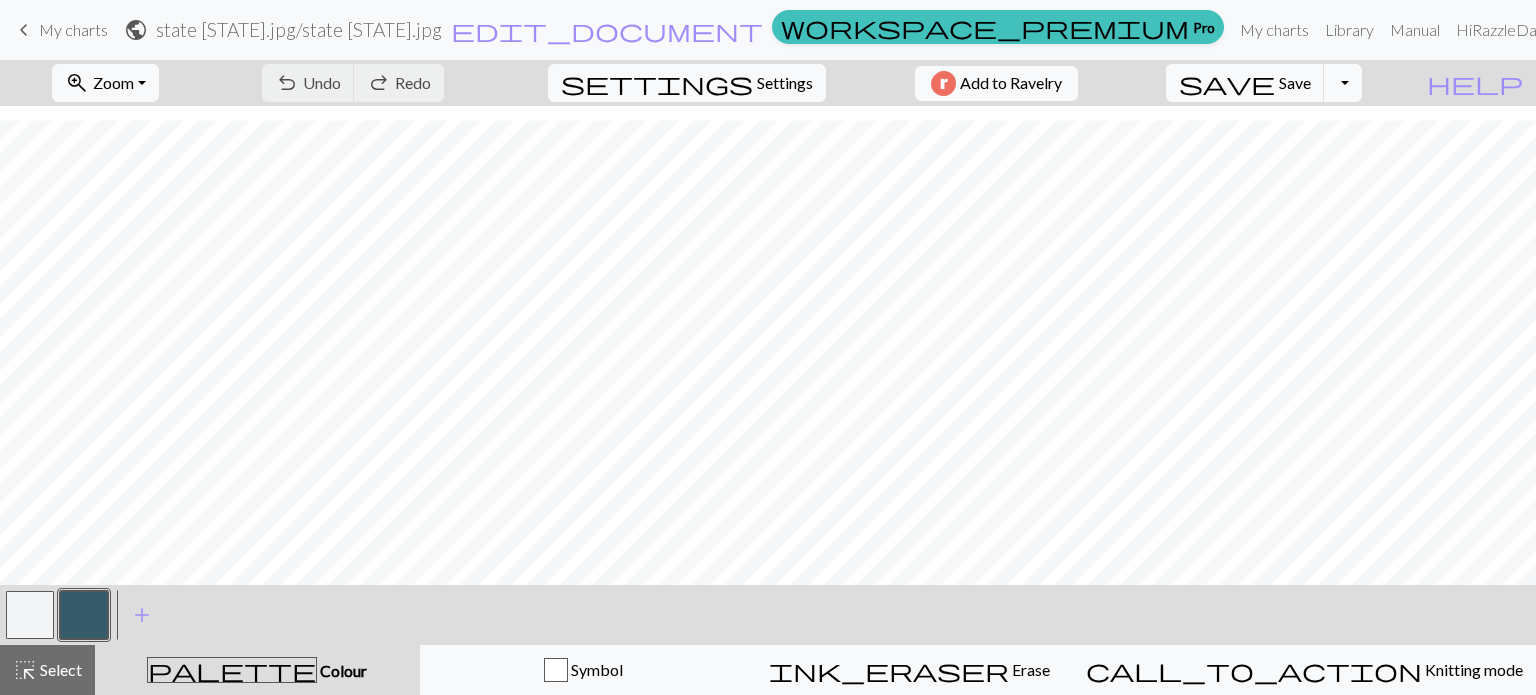 click at bounding box center (84, 615) 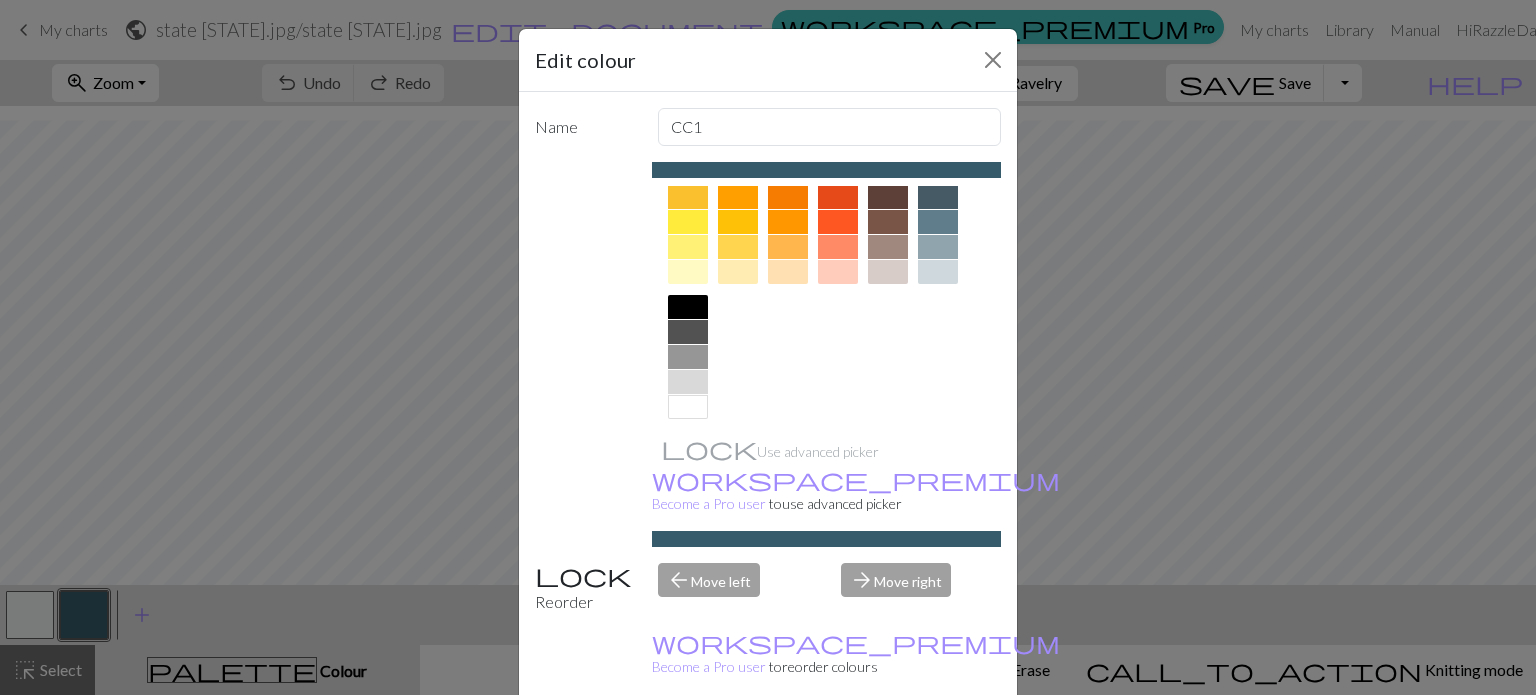 scroll, scrollTop: 322, scrollLeft: 0, axis: vertical 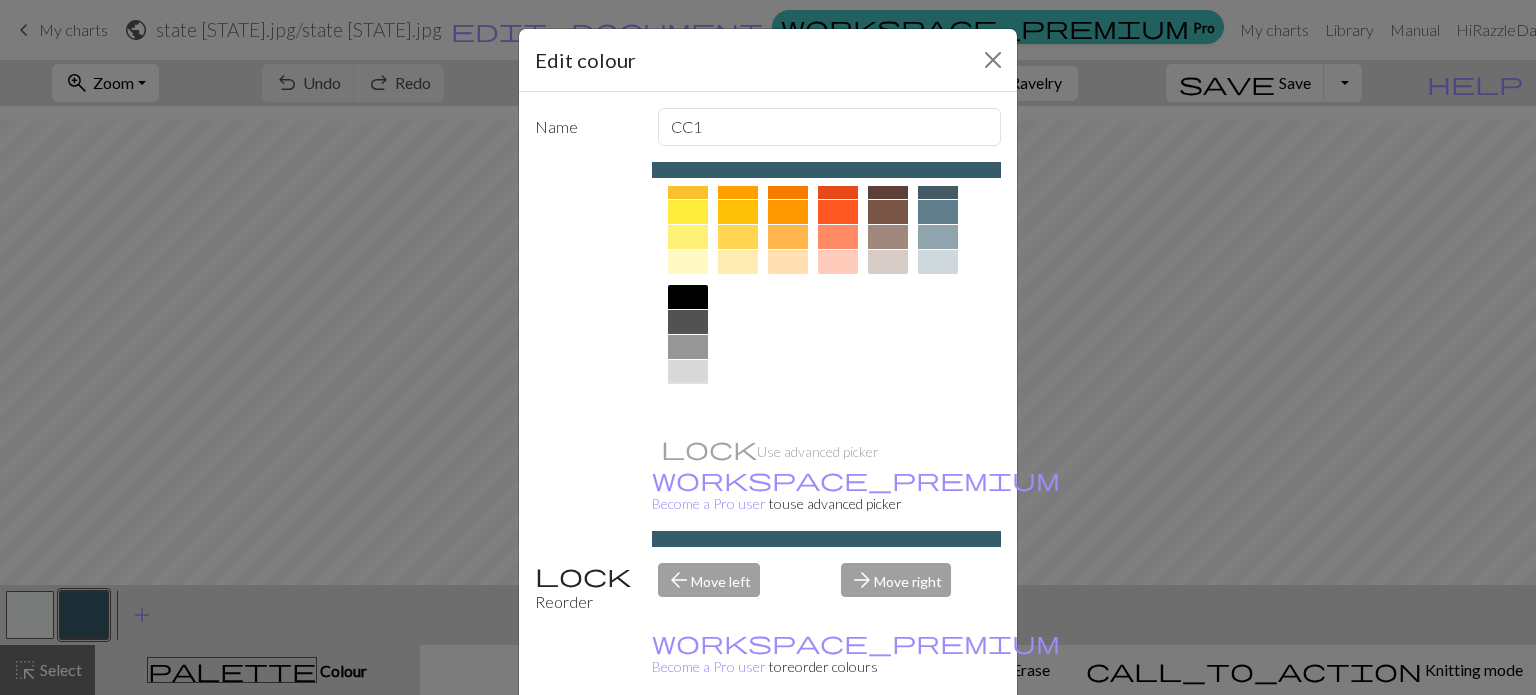 click at bounding box center [688, 397] 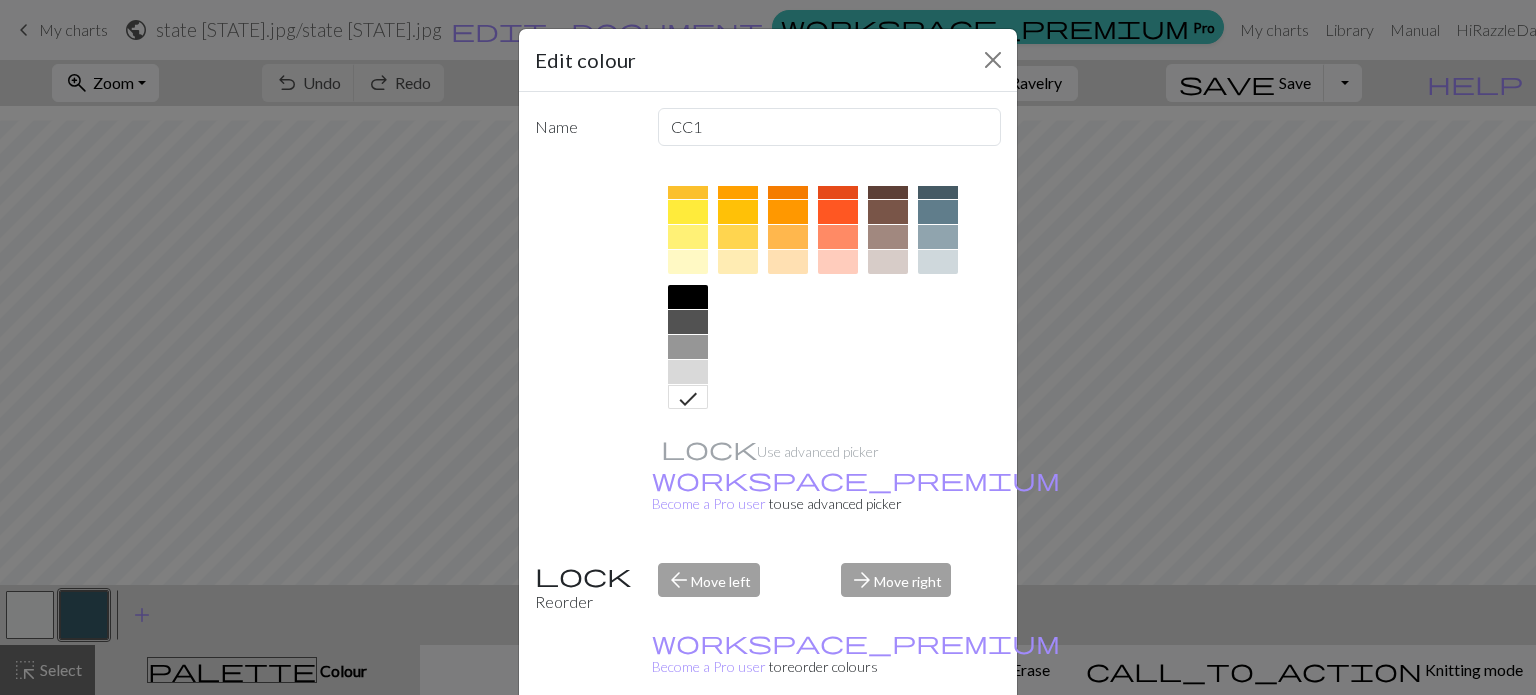 click on "Done" at bounding box center (888, 746) 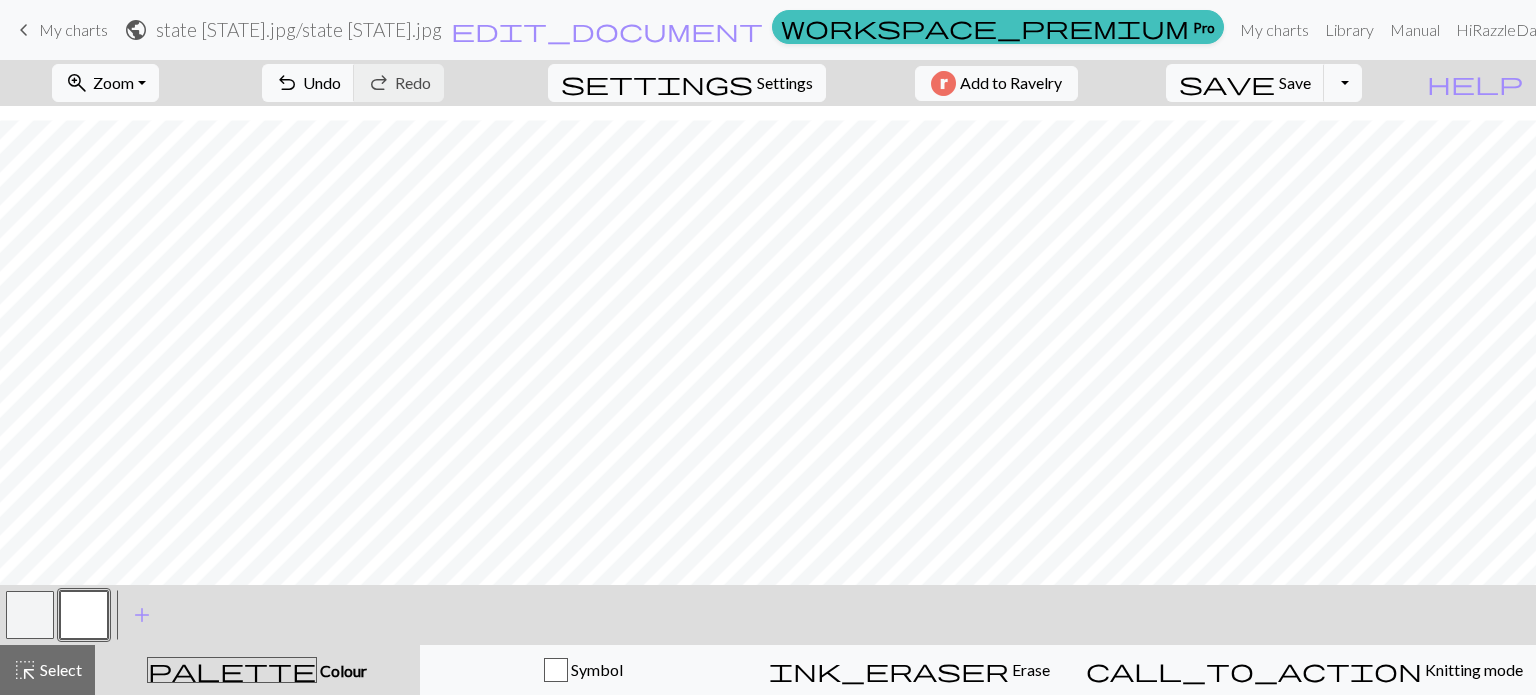 click at bounding box center [30, 615] 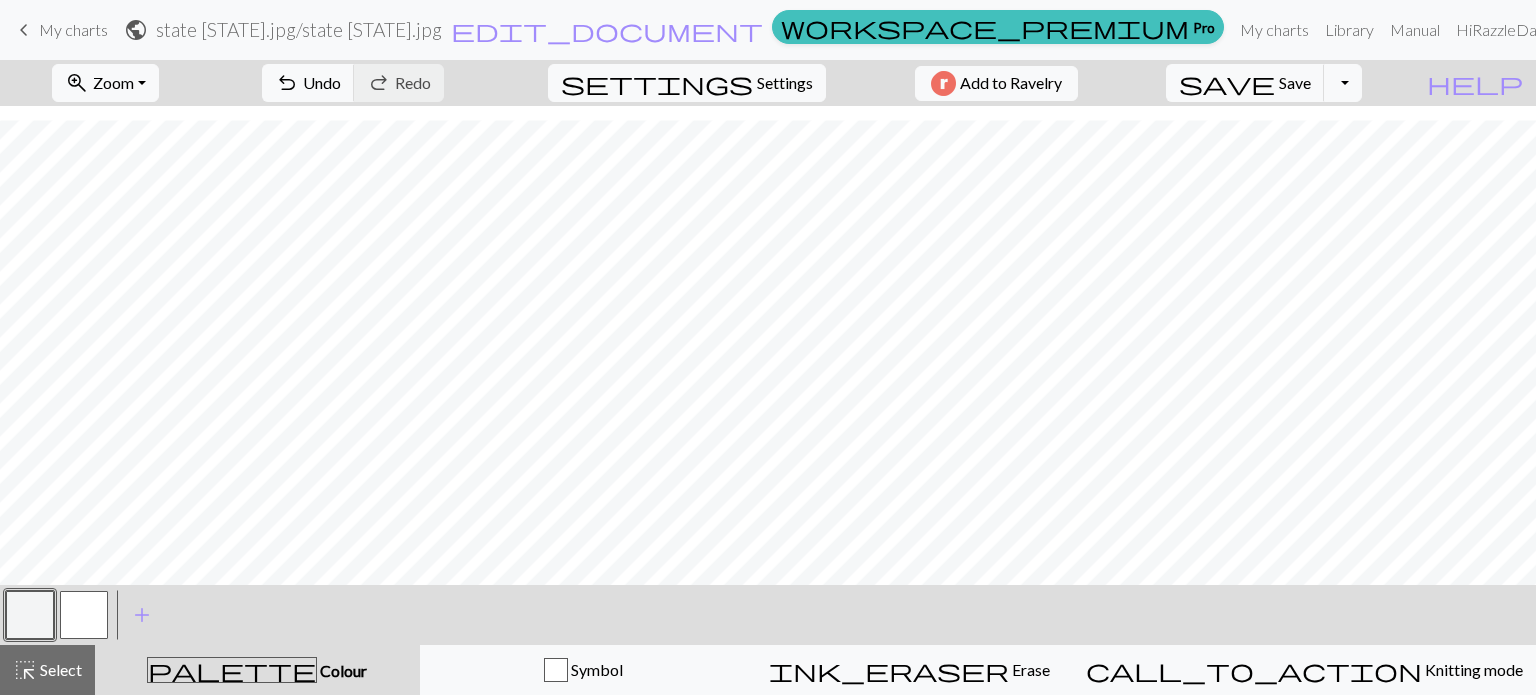 click at bounding box center (30, 615) 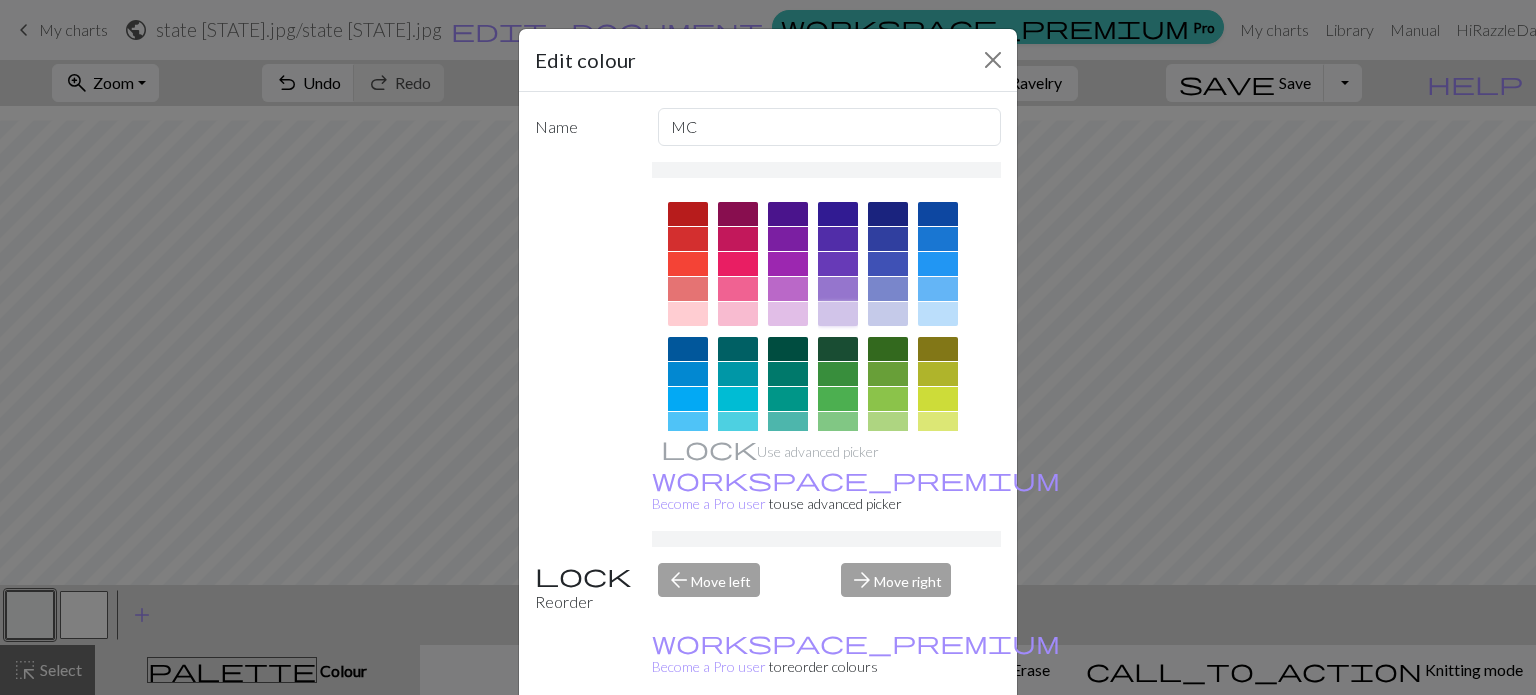 click at bounding box center [838, 314] 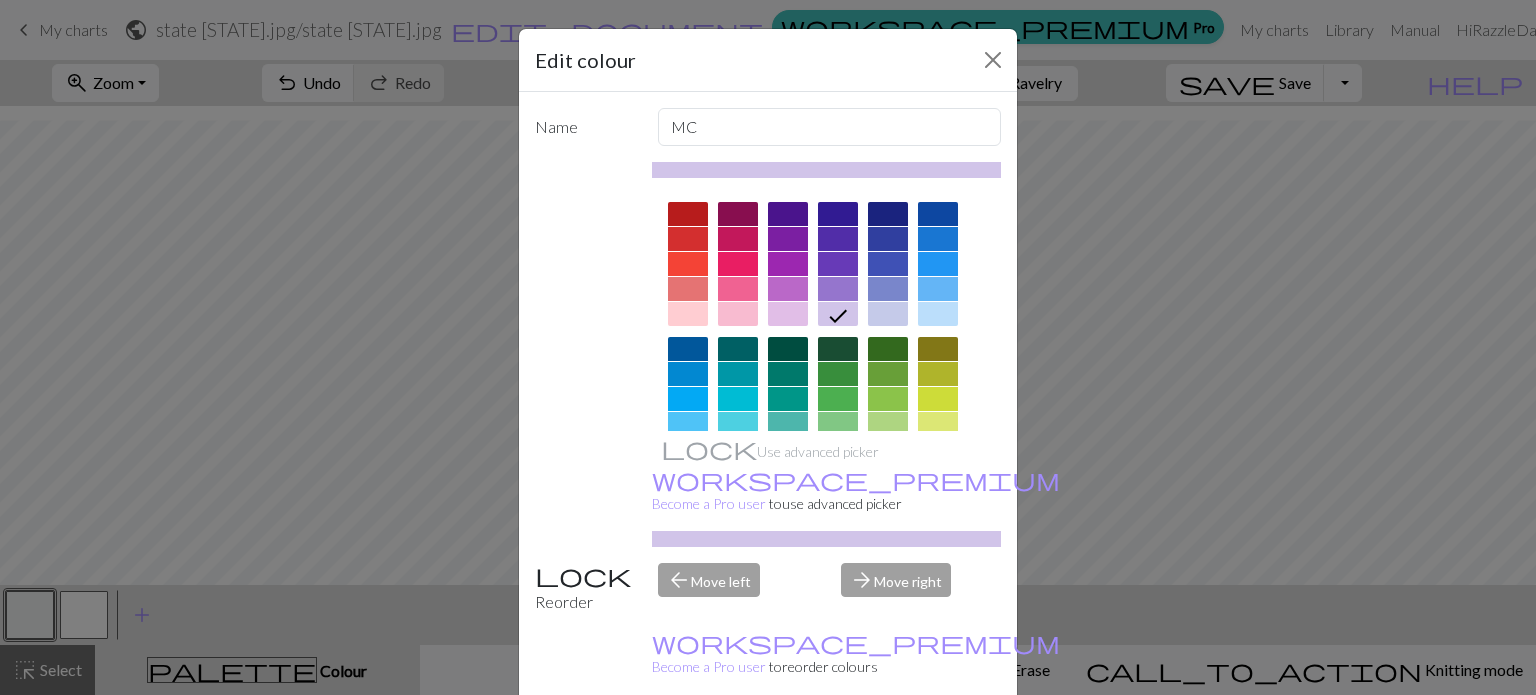 click on "Done" at bounding box center [888, 746] 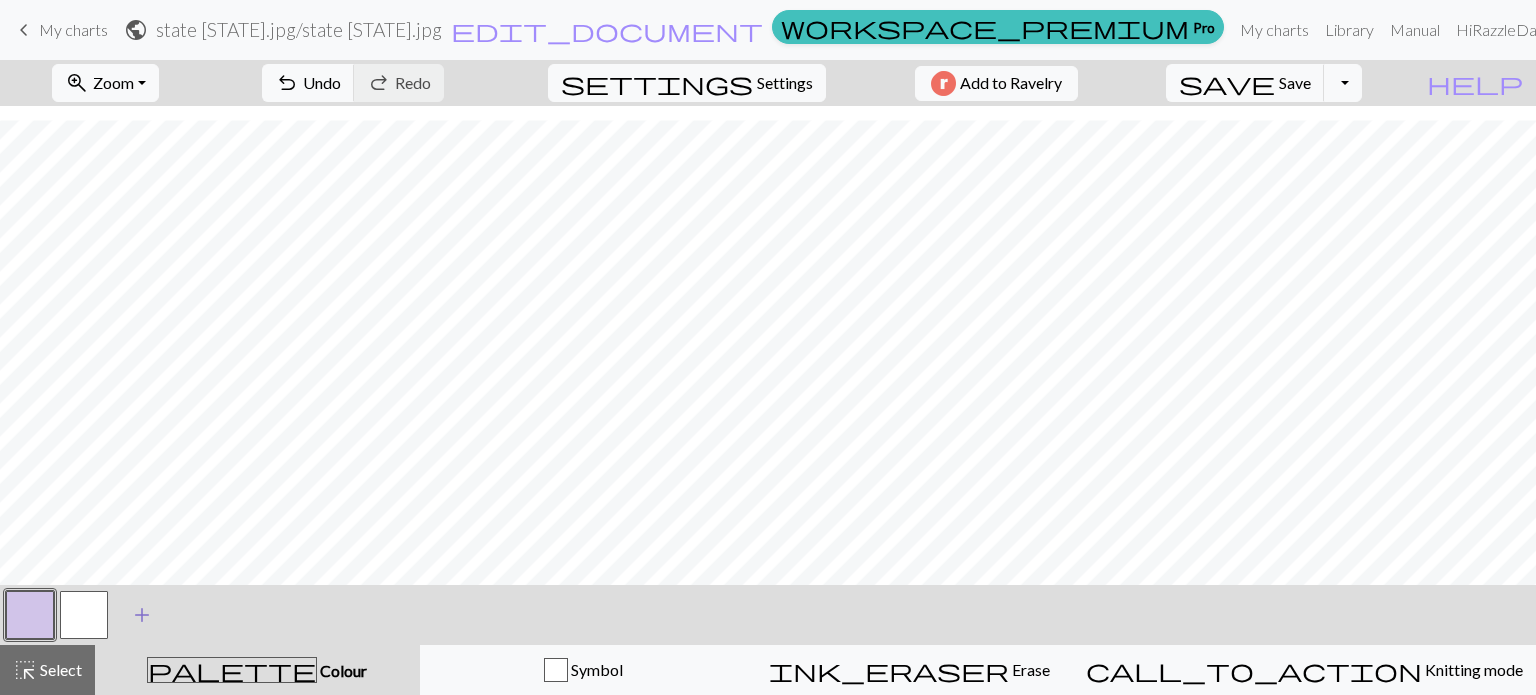 click on "add" at bounding box center (142, 615) 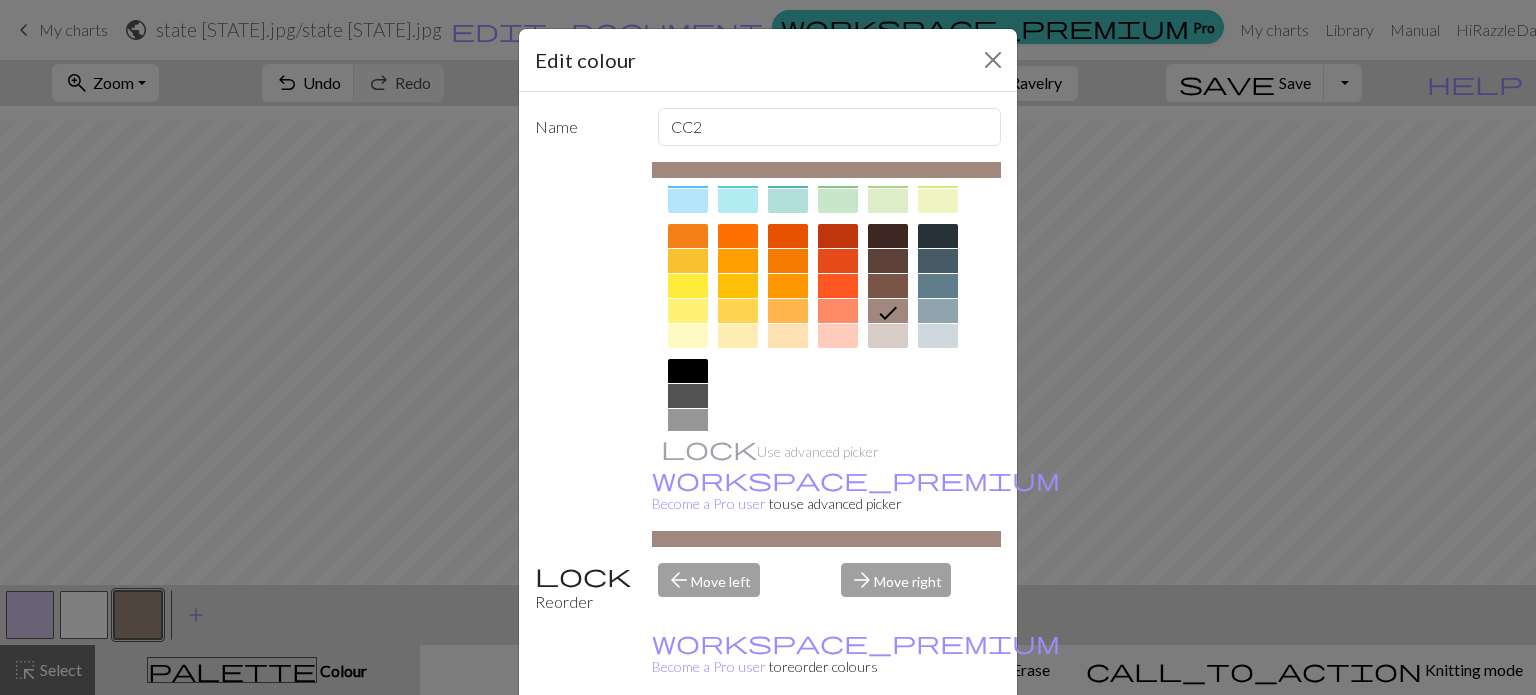 scroll, scrollTop: 280, scrollLeft: 0, axis: vertical 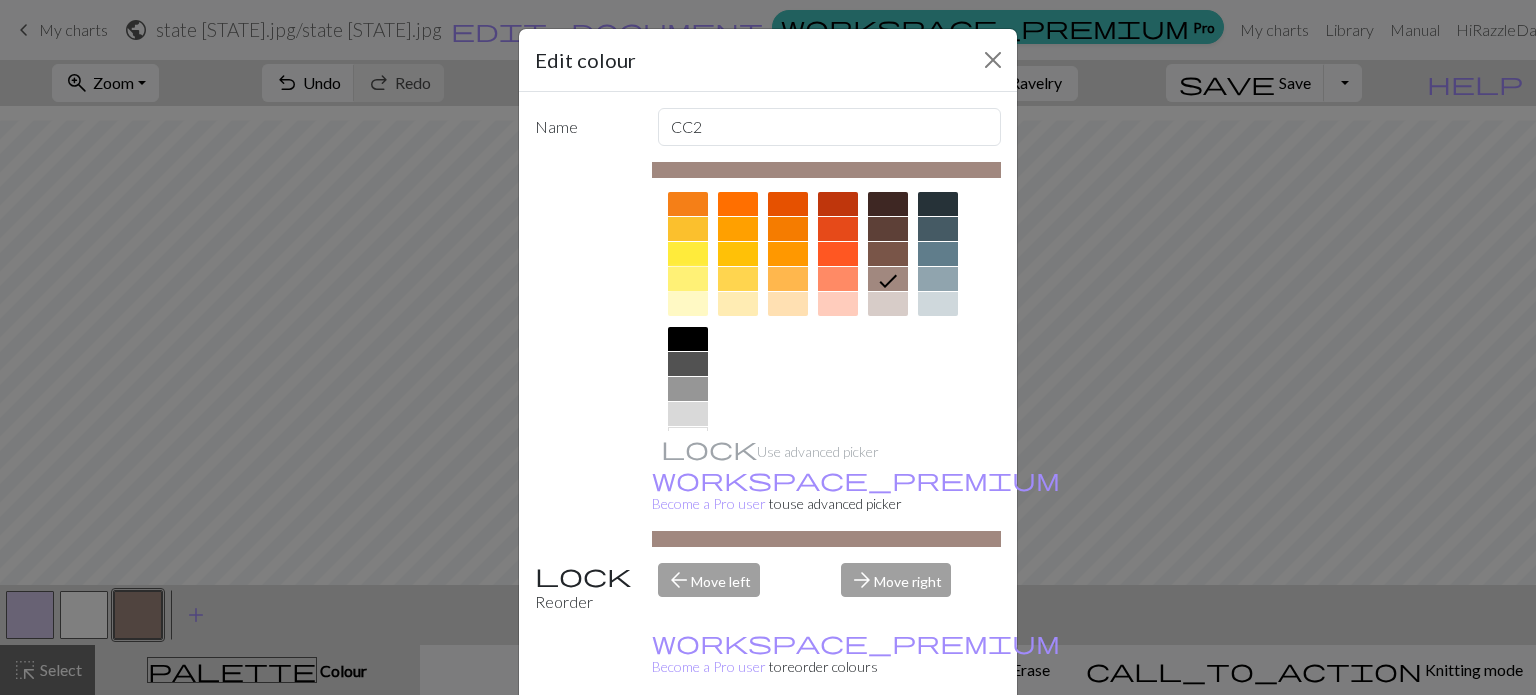 click at bounding box center [688, 279] 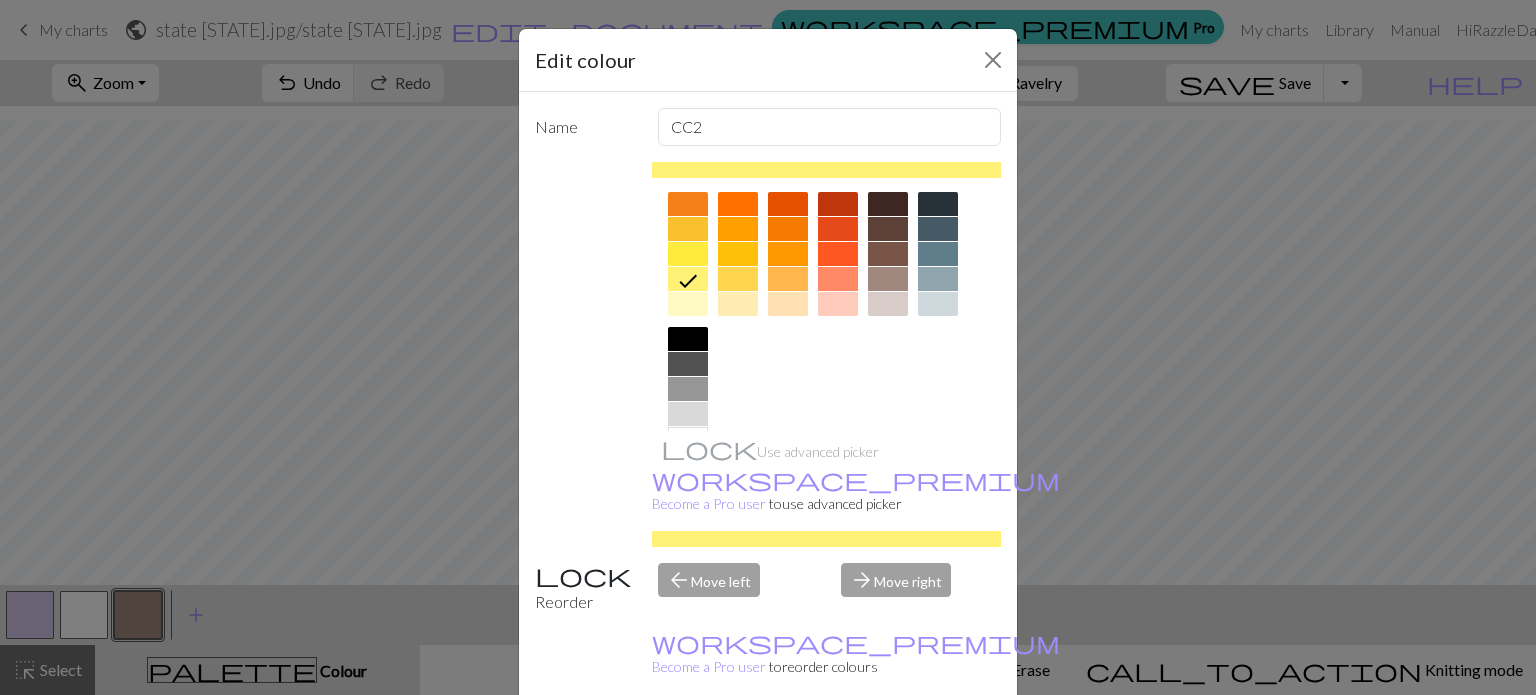 click on "Done" at bounding box center [888, 746] 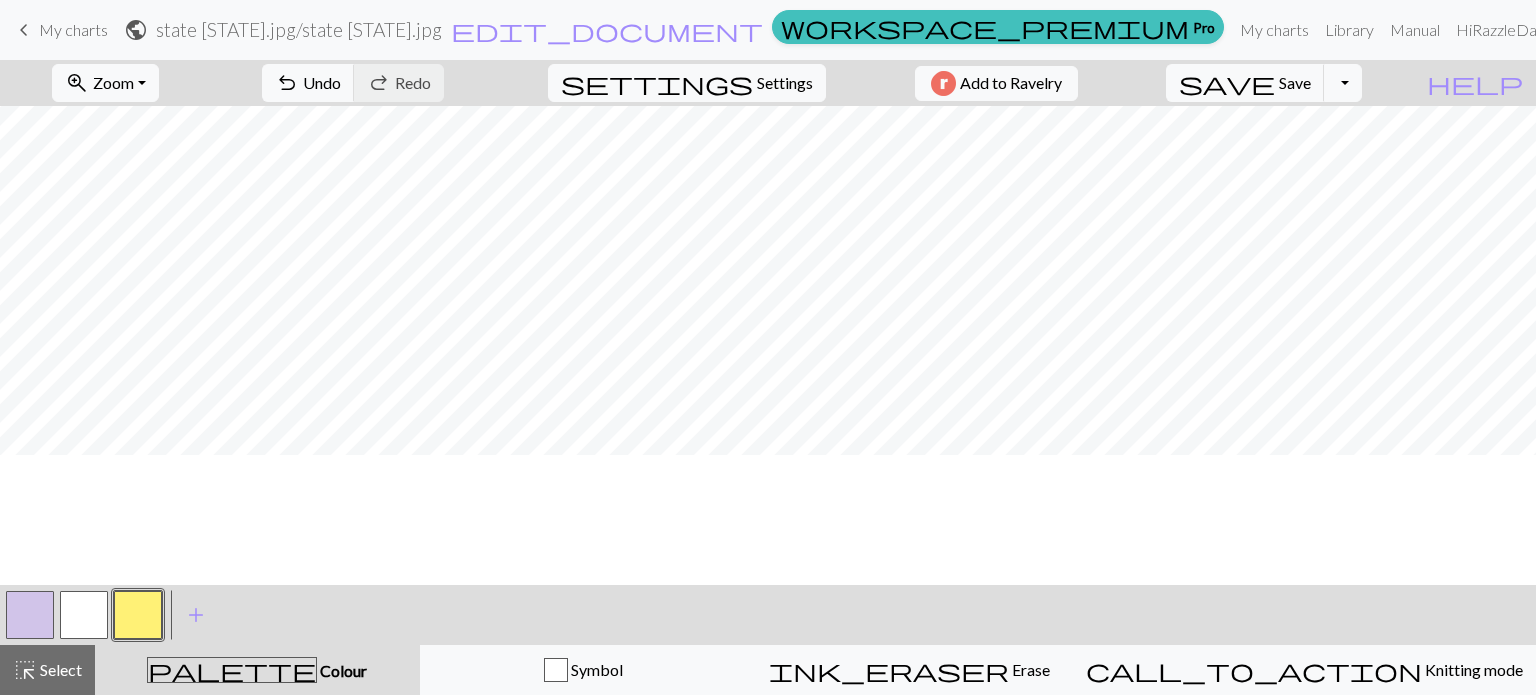scroll, scrollTop: 0, scrollLeft: 0, axis: both 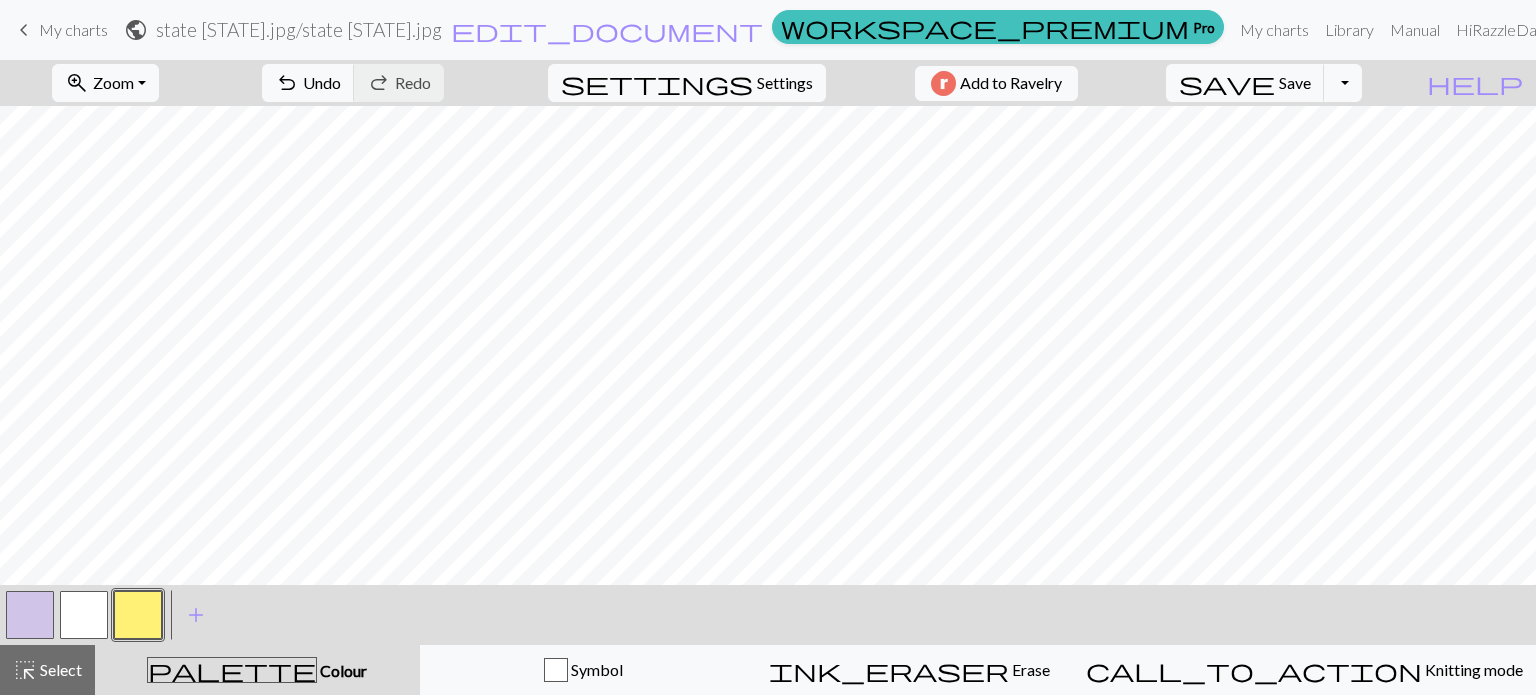 click at bounding box center (84, 615) 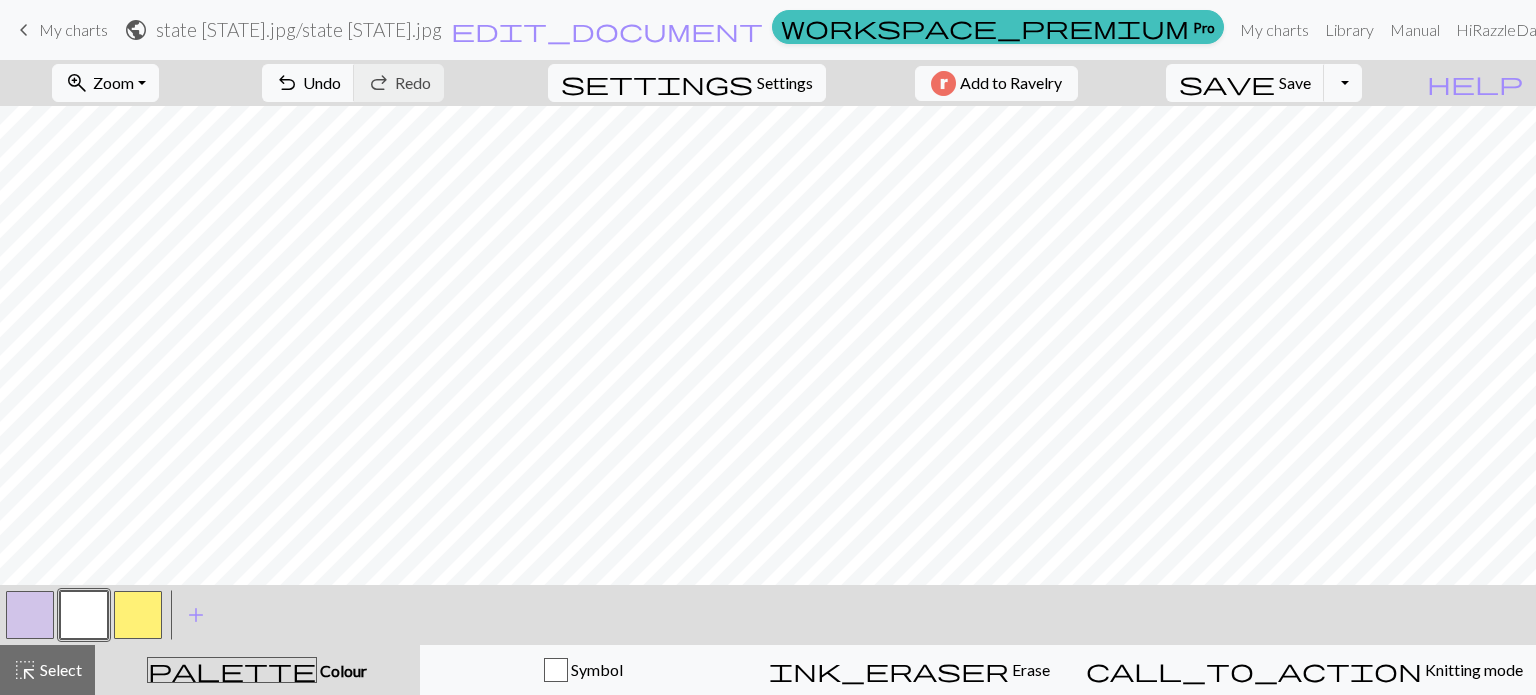 click at bounding box center (30, 615) 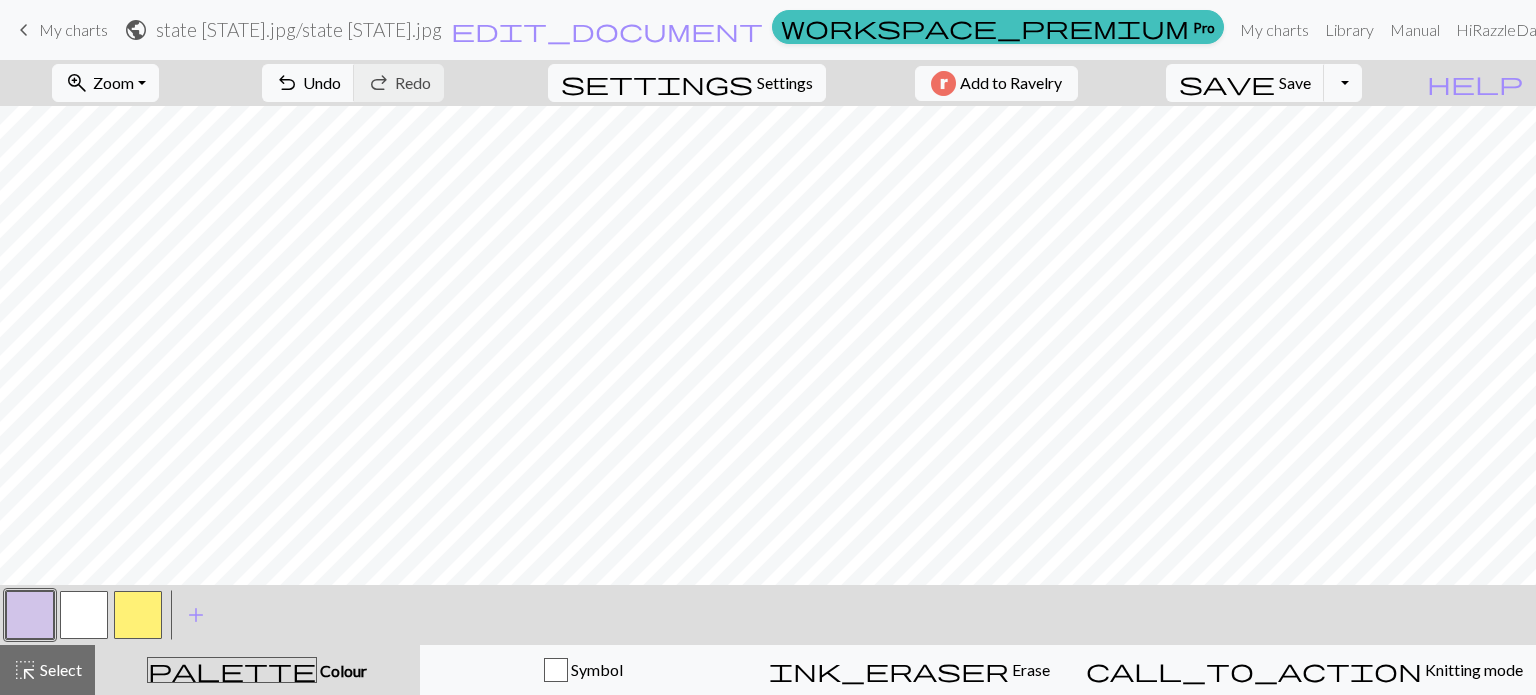 click at bounding box center (138, 615) 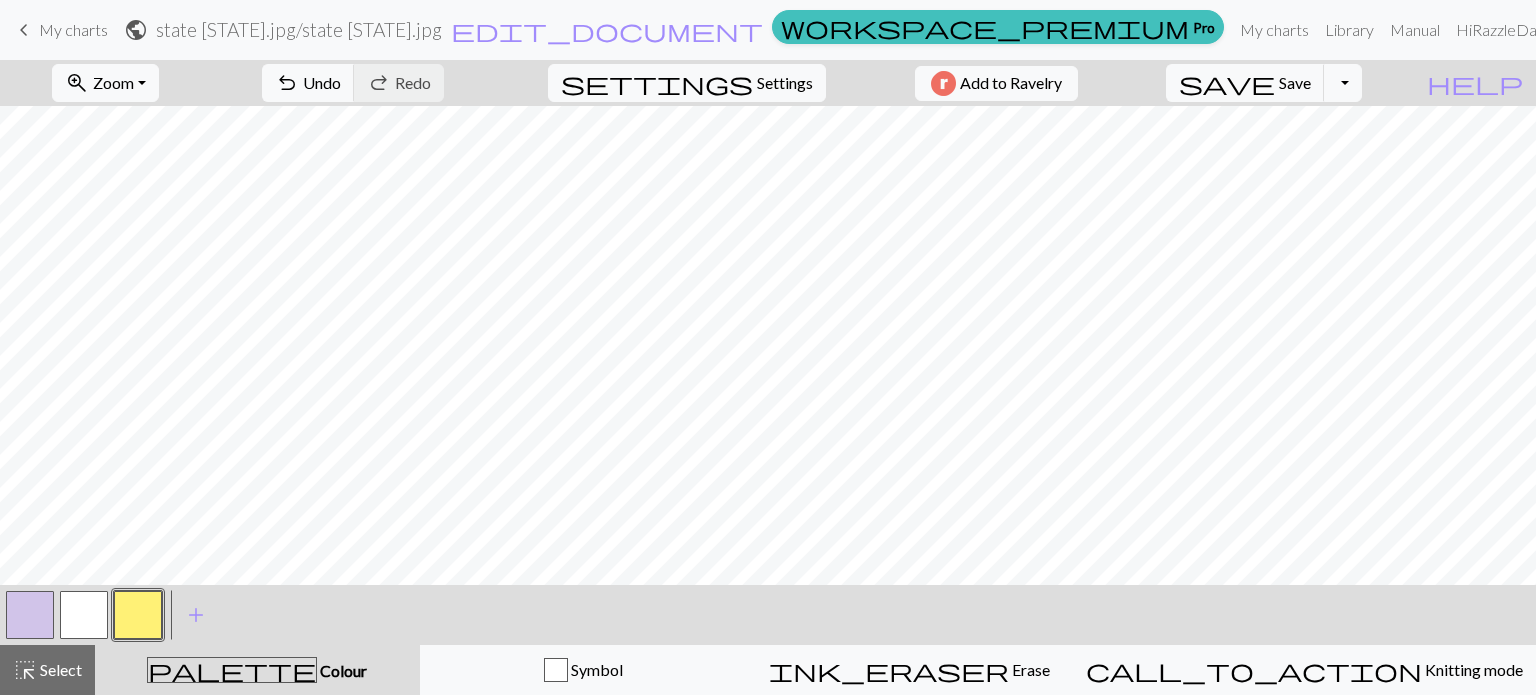 click at bounding box center (30, 615) 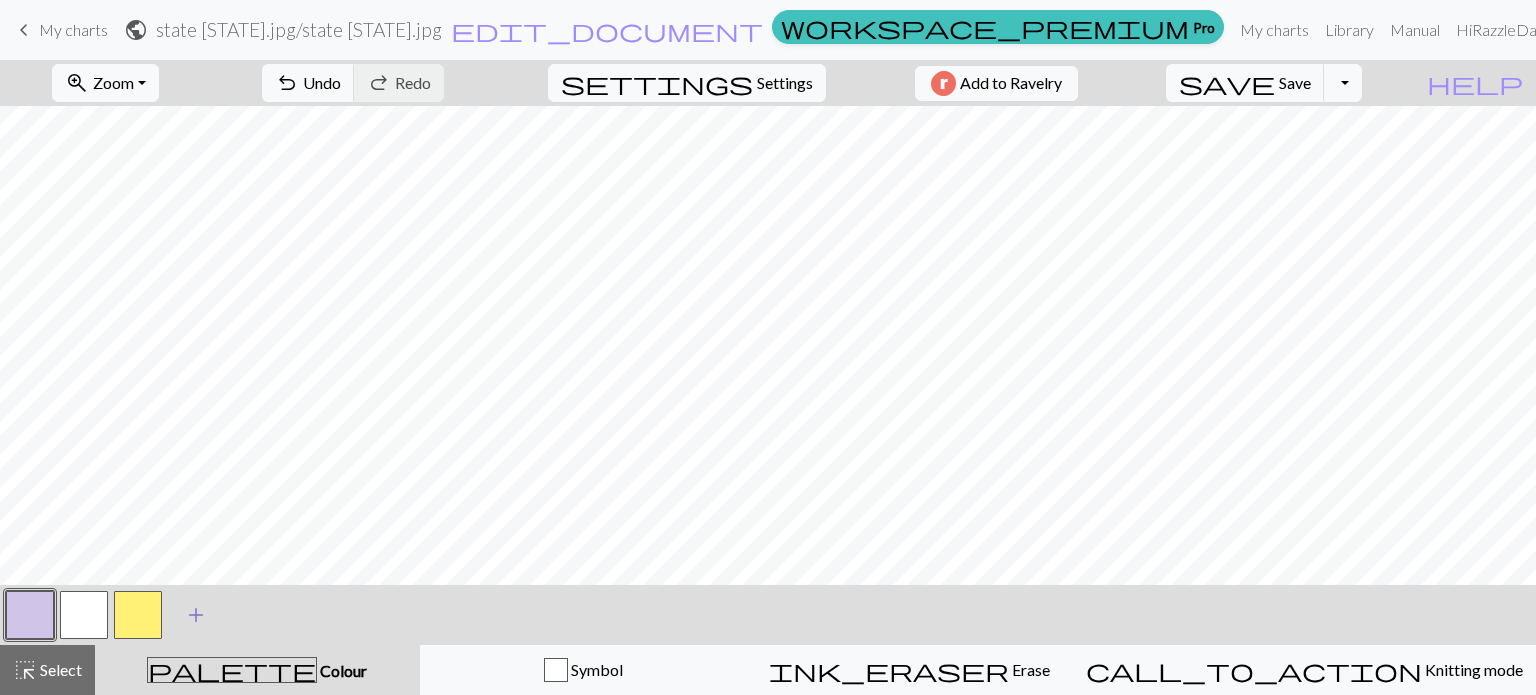 click on "add" at bounding box center [196, 615] 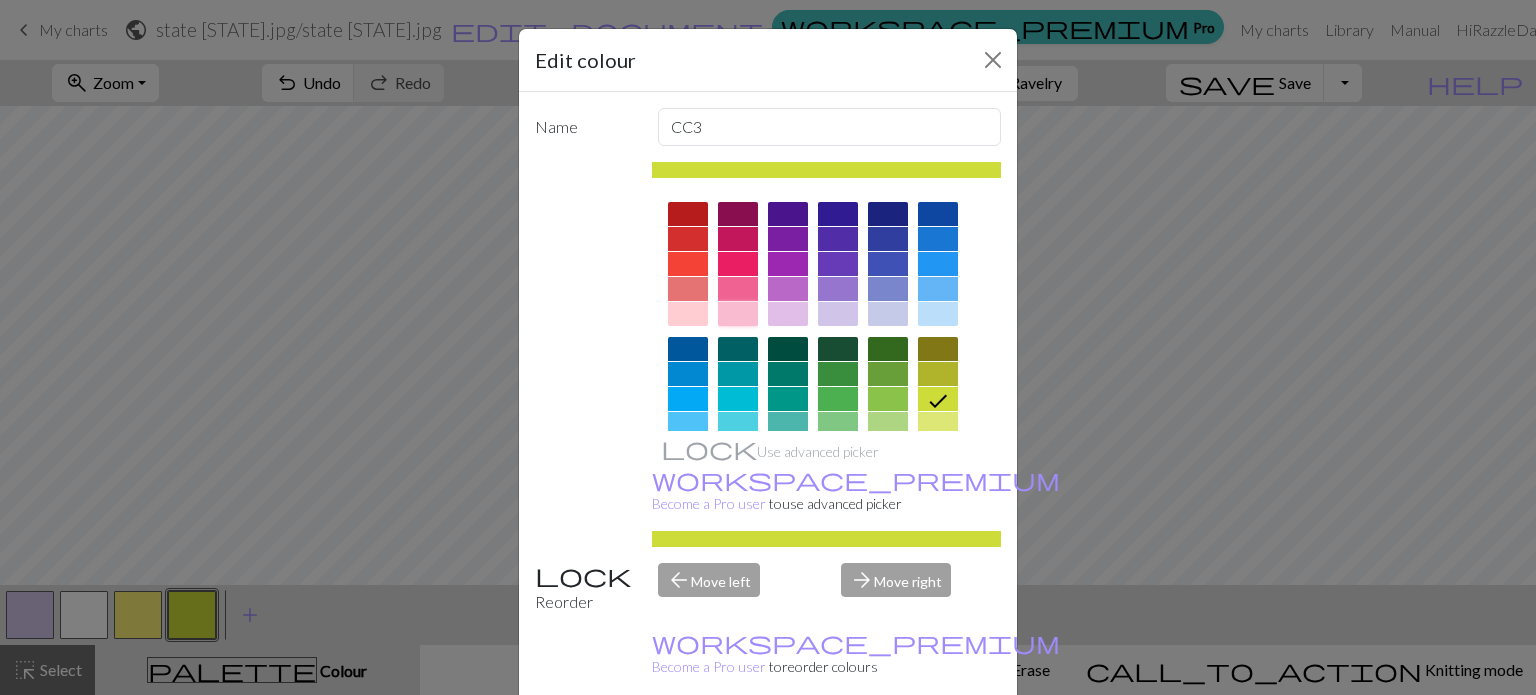 click at bounding box center [738, 314] 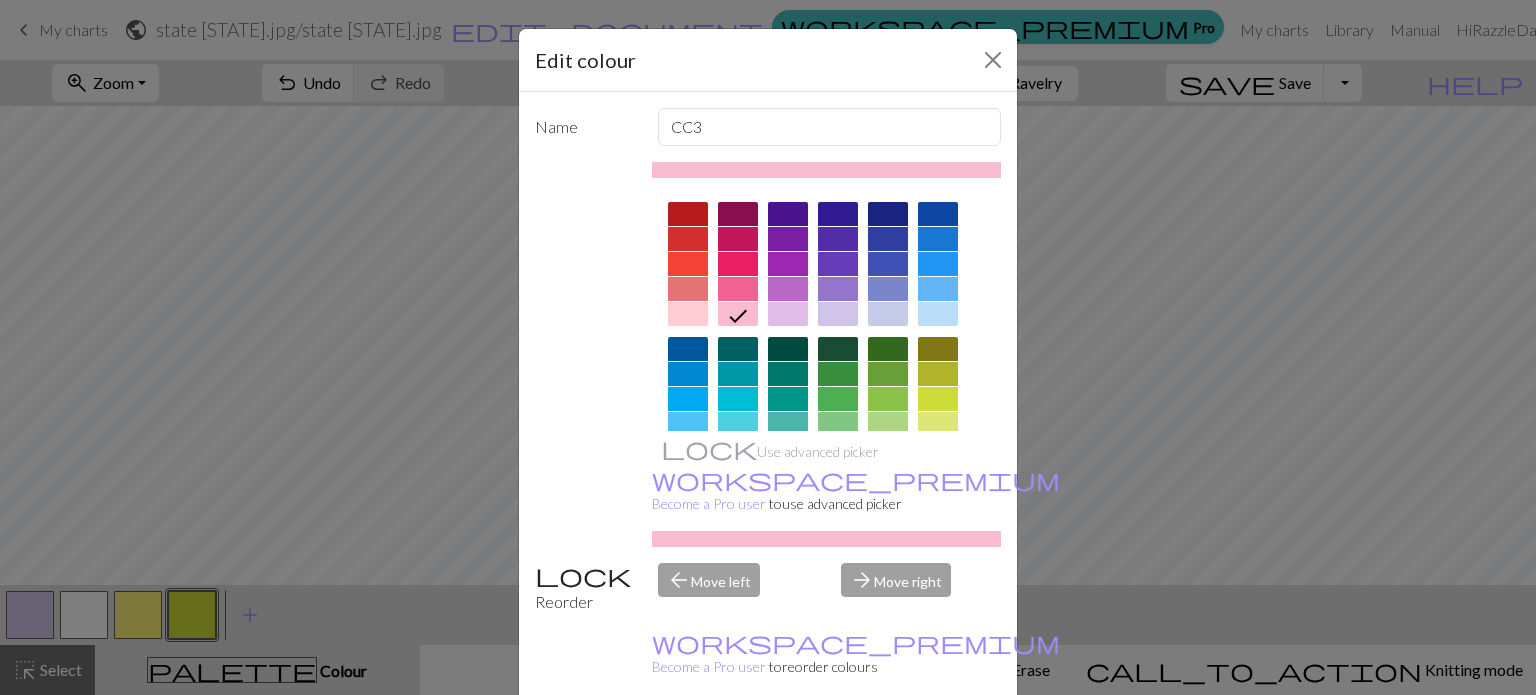 click on "Done" at bounding box center (888, 746) 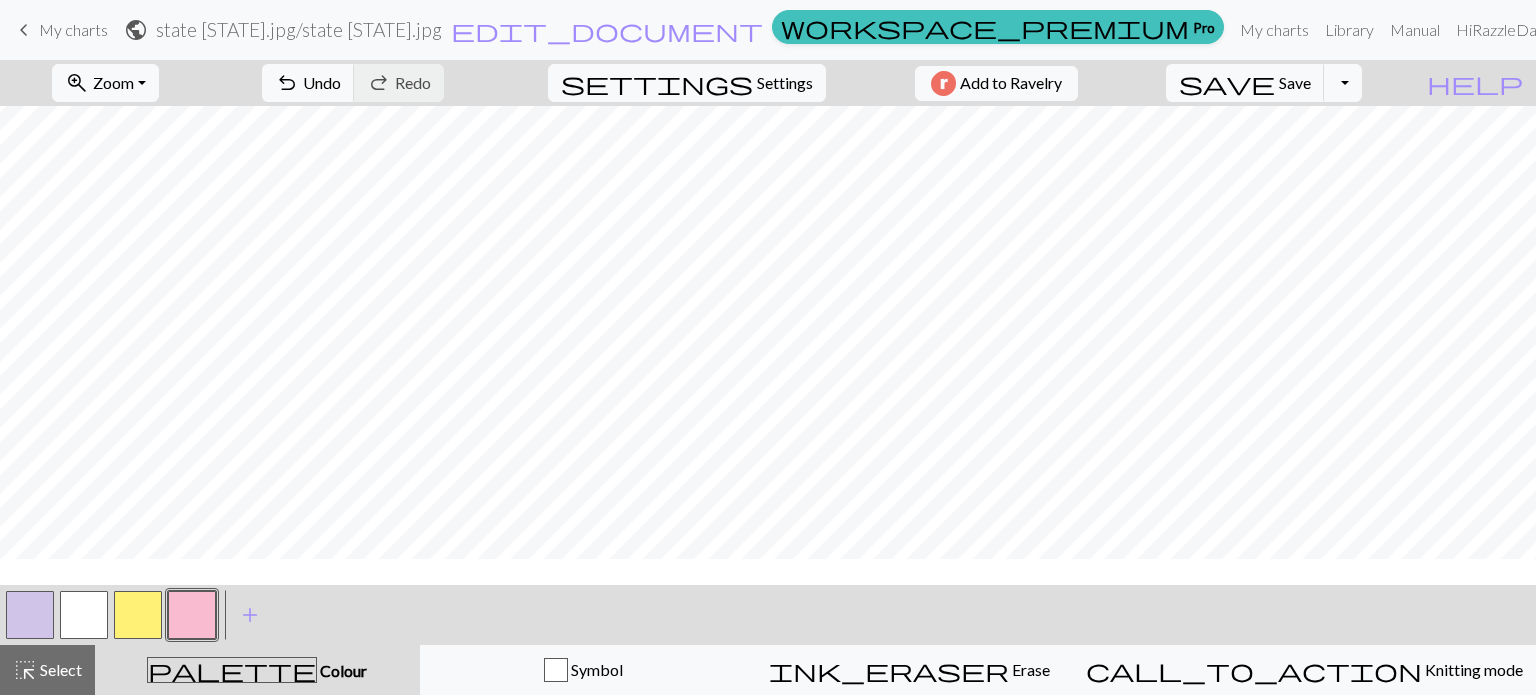 scroll, scrollTop: 0, scrollLeft: 0, axis: both 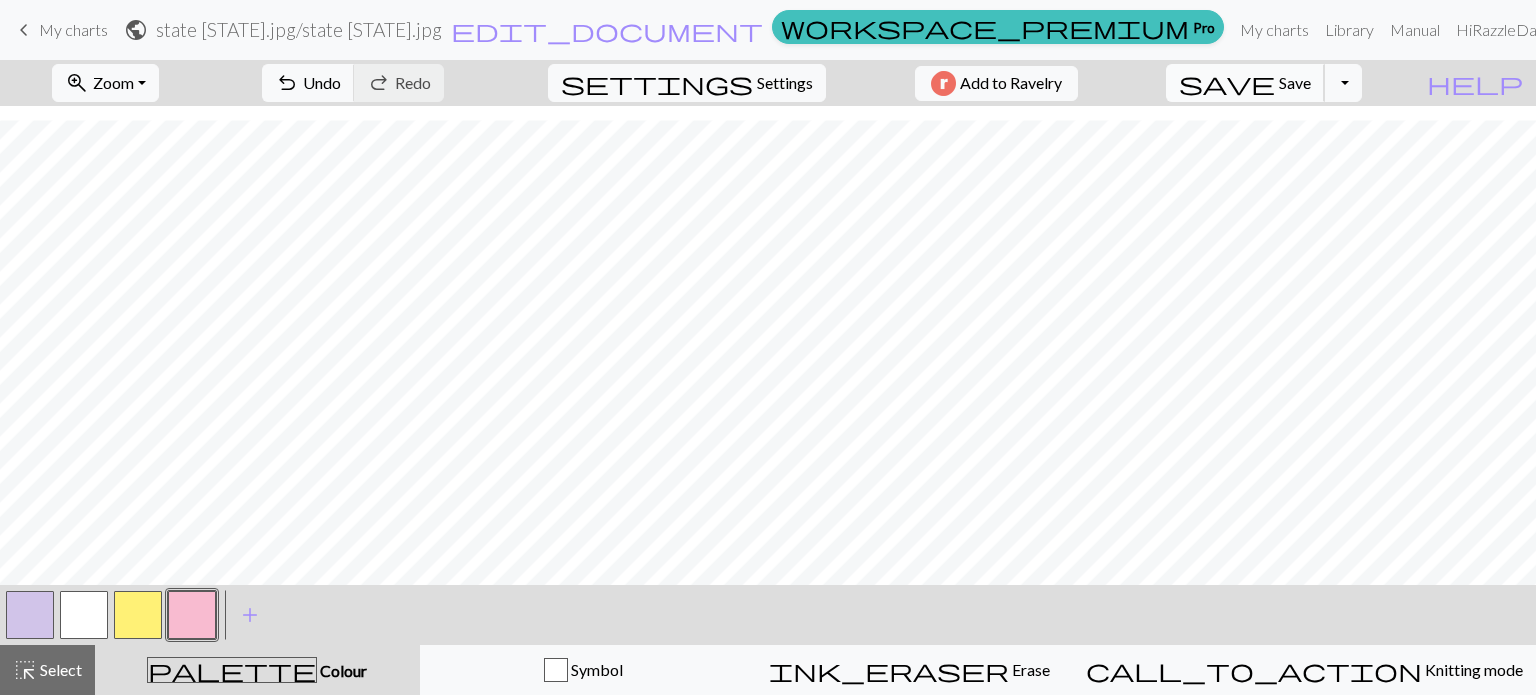 click on "Save" at bounding box center (1295, 82) 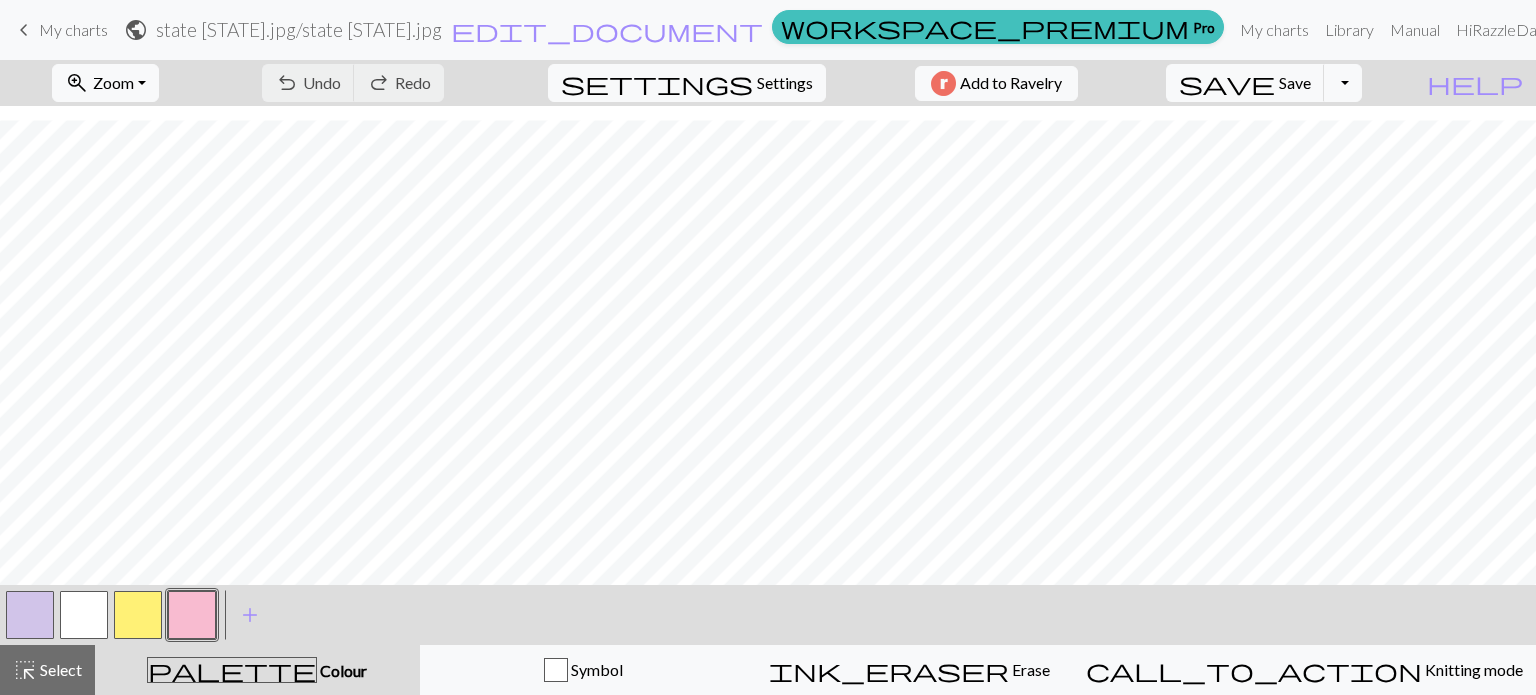 click on "Toggle Dropdown" at bounding box center [1343, 83] 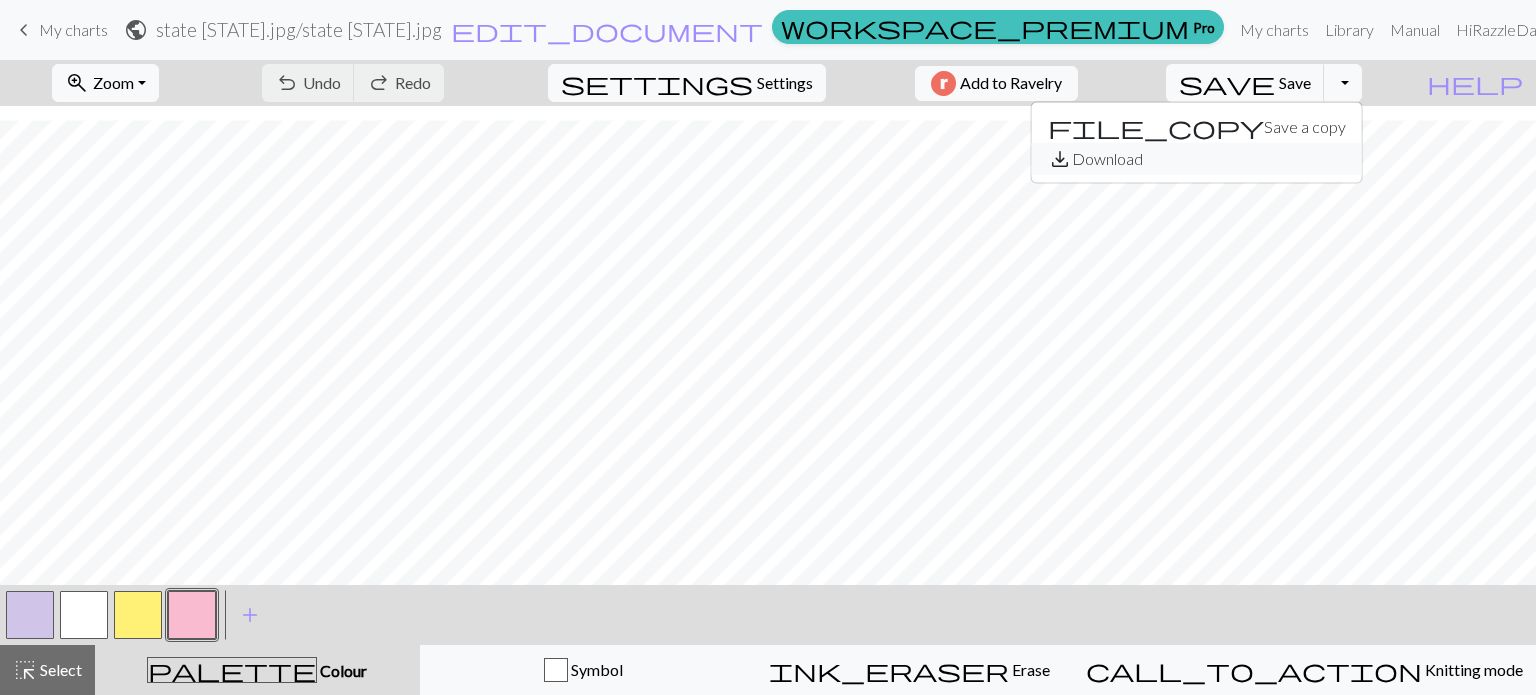 click on "save_alt  Download" at bounding box center (1197, 159) 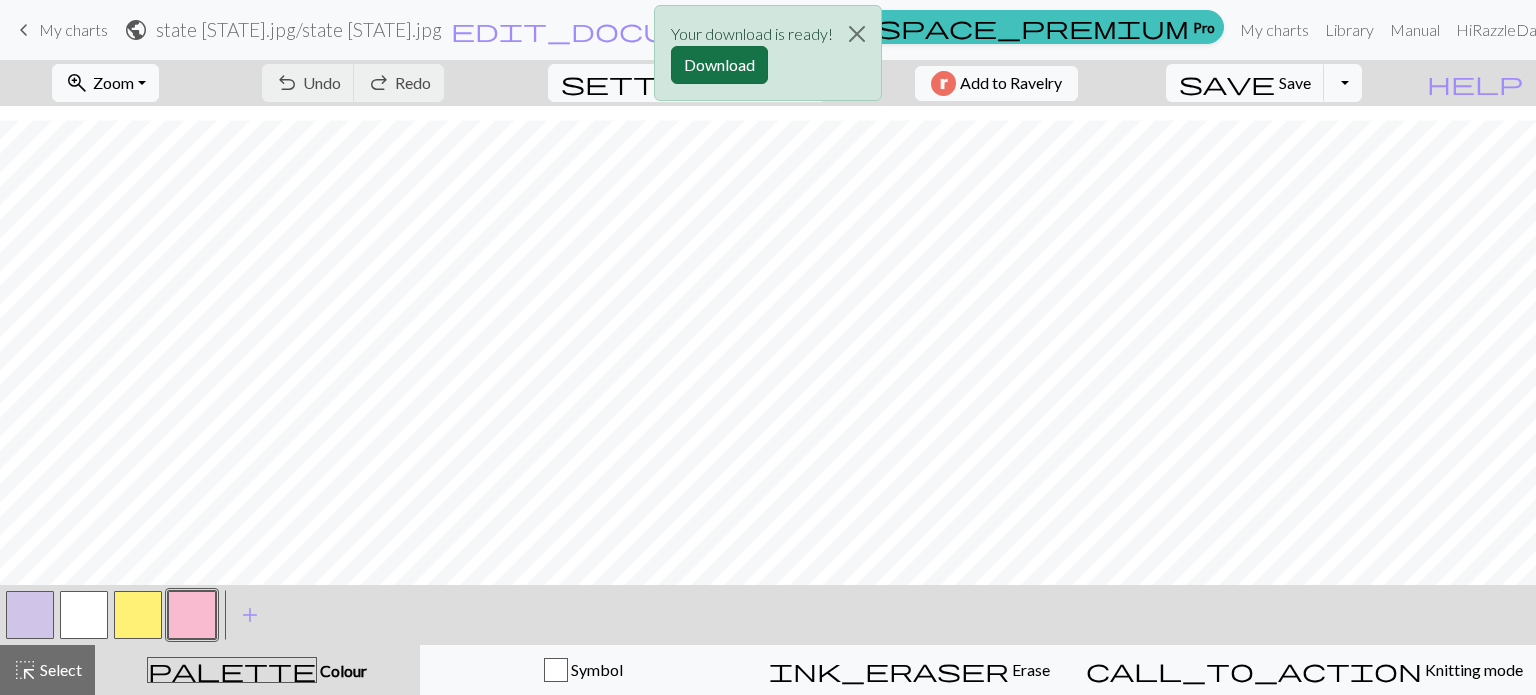 click on "Download" at bounding box center [719, 65] 